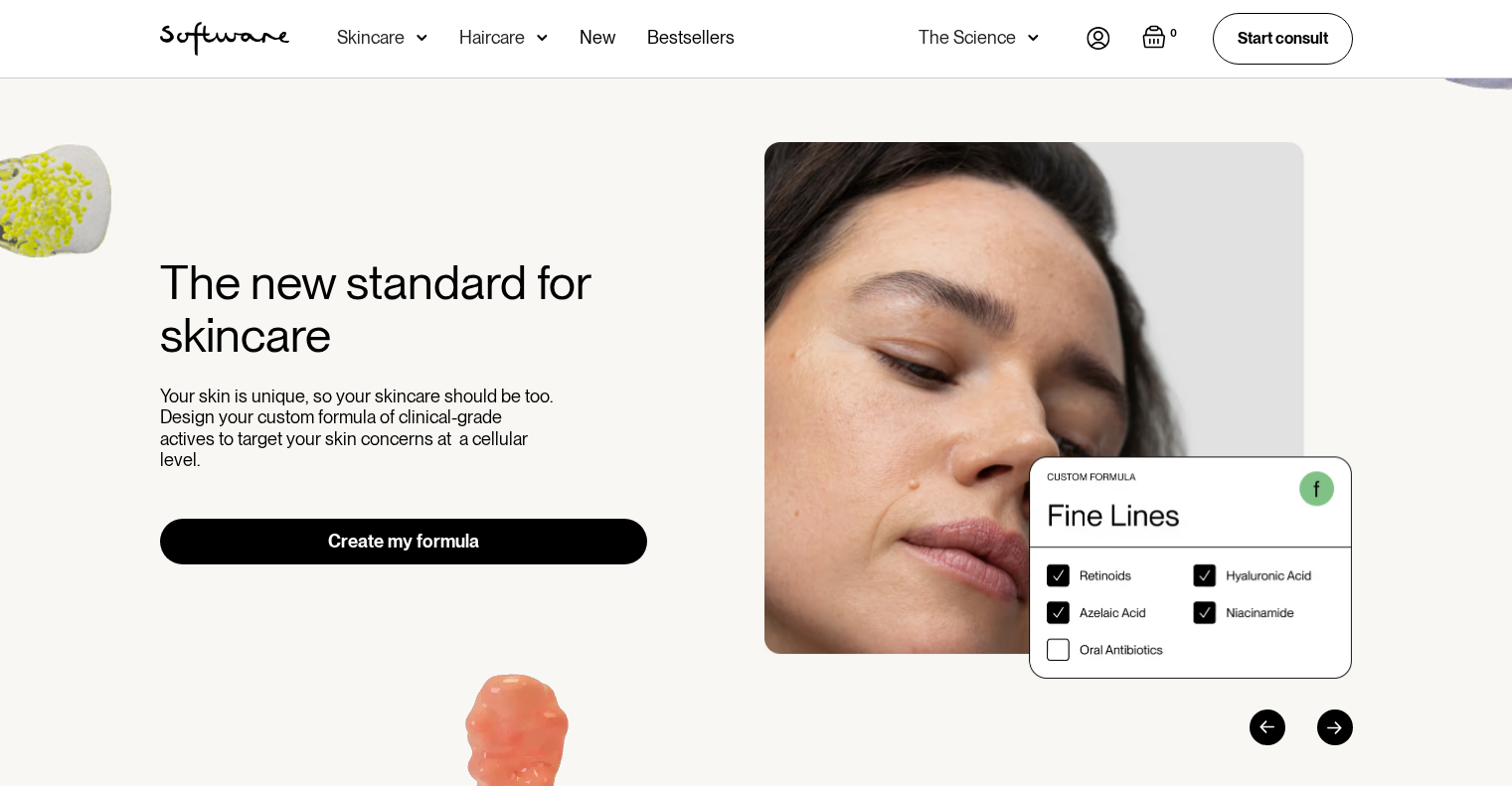 scroll, scrollTop: 0, scrollLeft: 0, axis: both 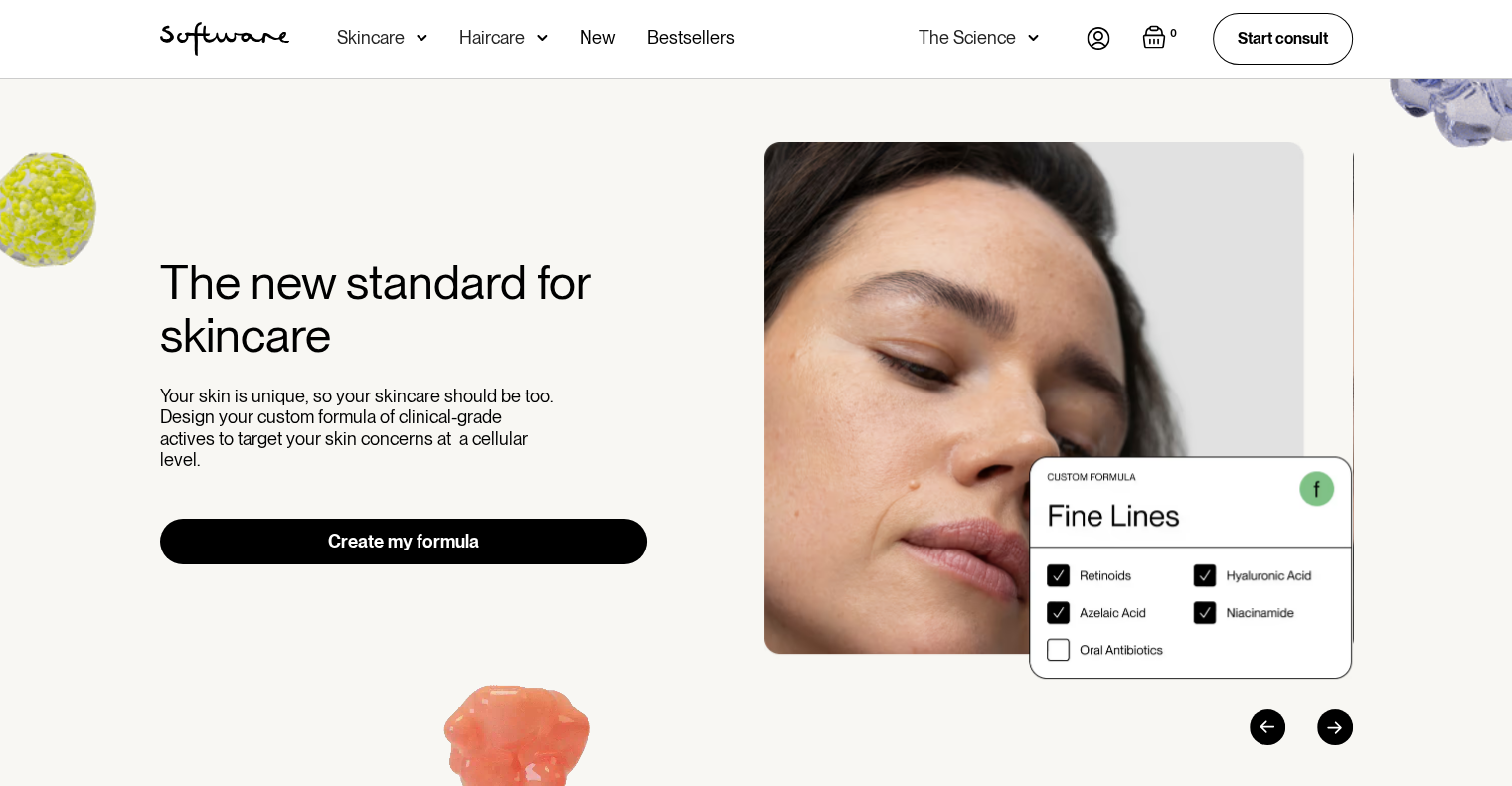 click at bounding box center [1335, 727] 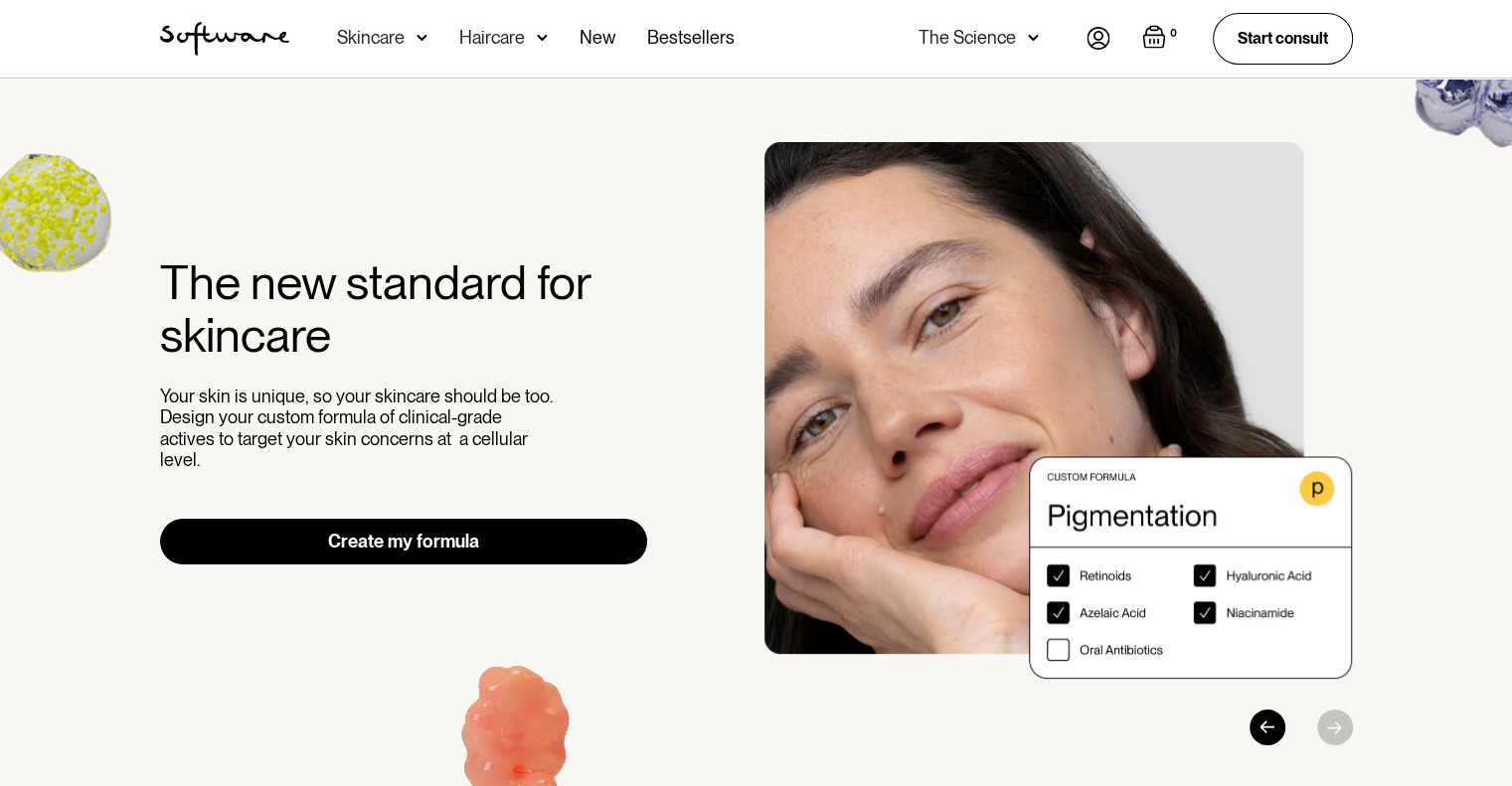 click at bounding box center (1059, 410) 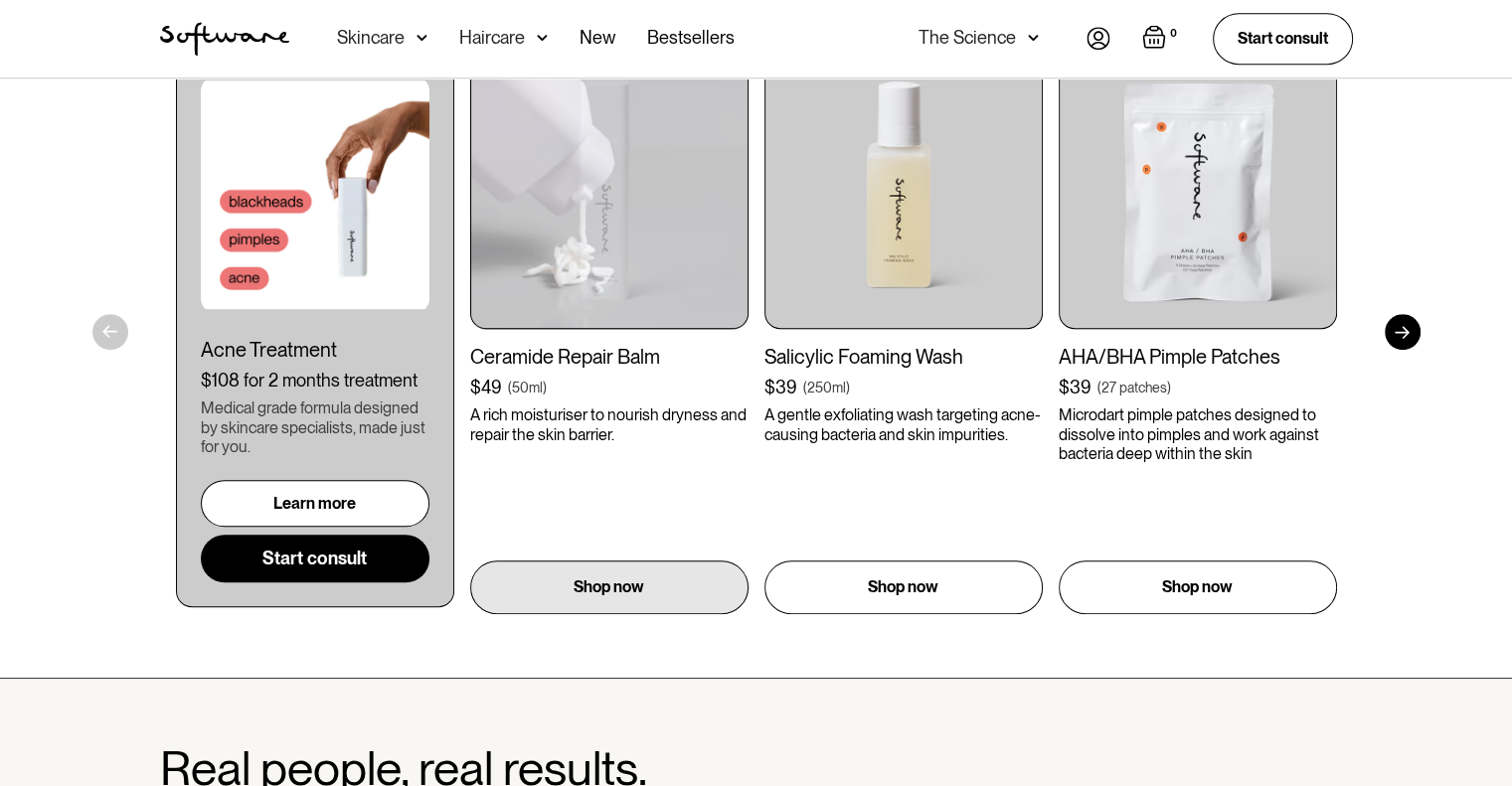 scroll, scrollTop: 927, scrollLeft: 0, axis: vertical 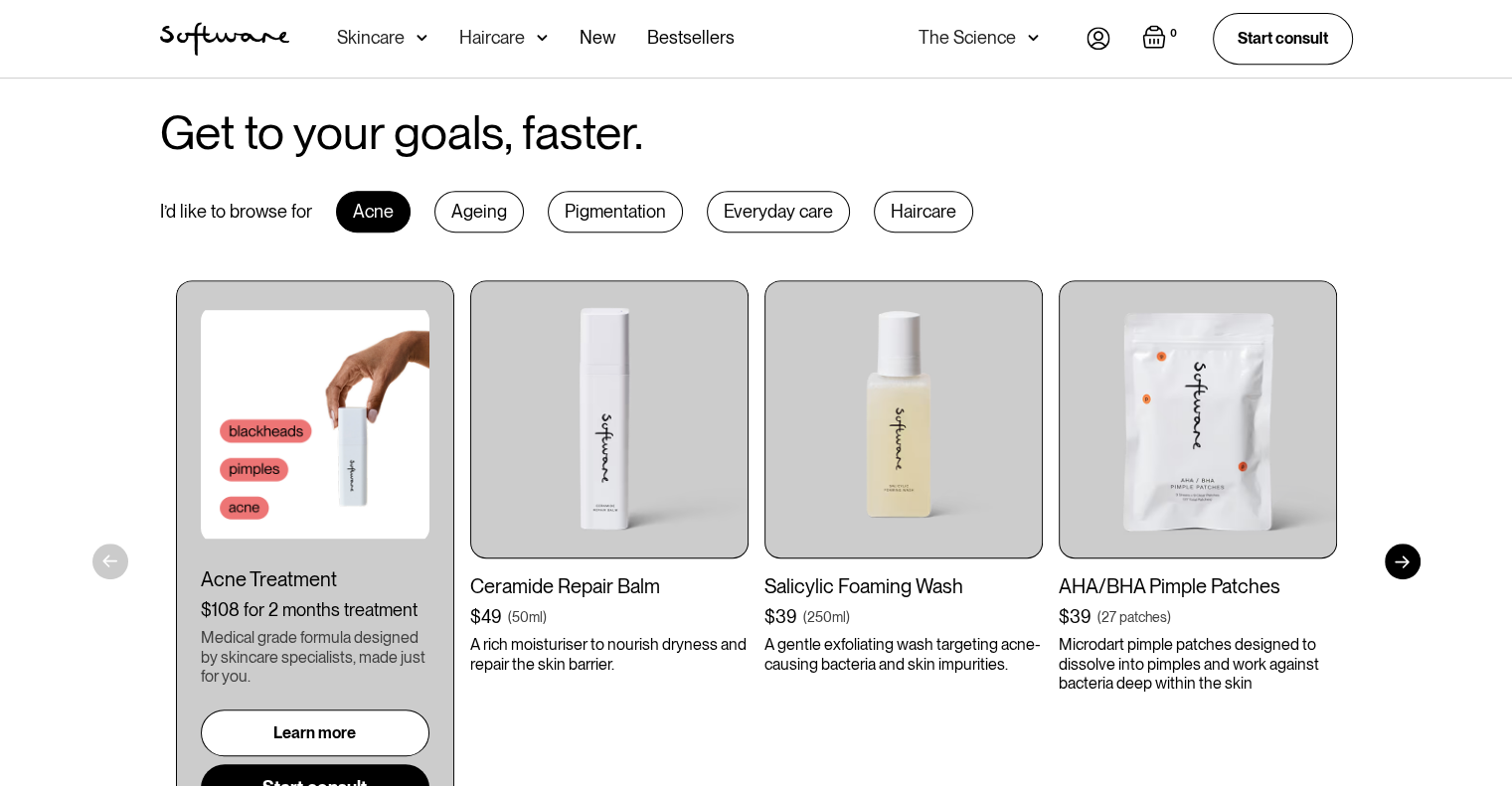 click on "Pigmentation" at bounding box center (615, 212) 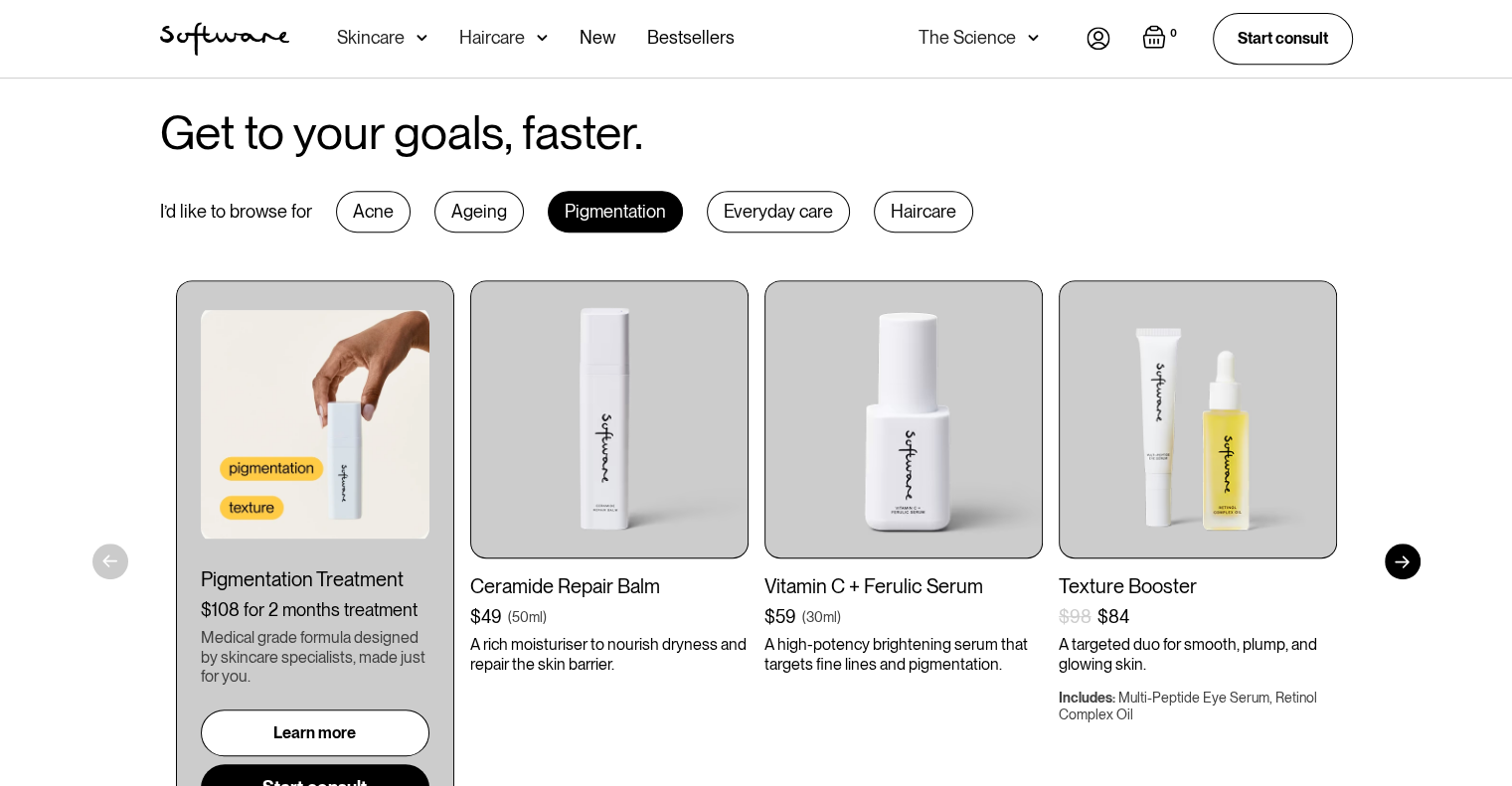 click on "Everyday care" at bounding box center [778, 212] 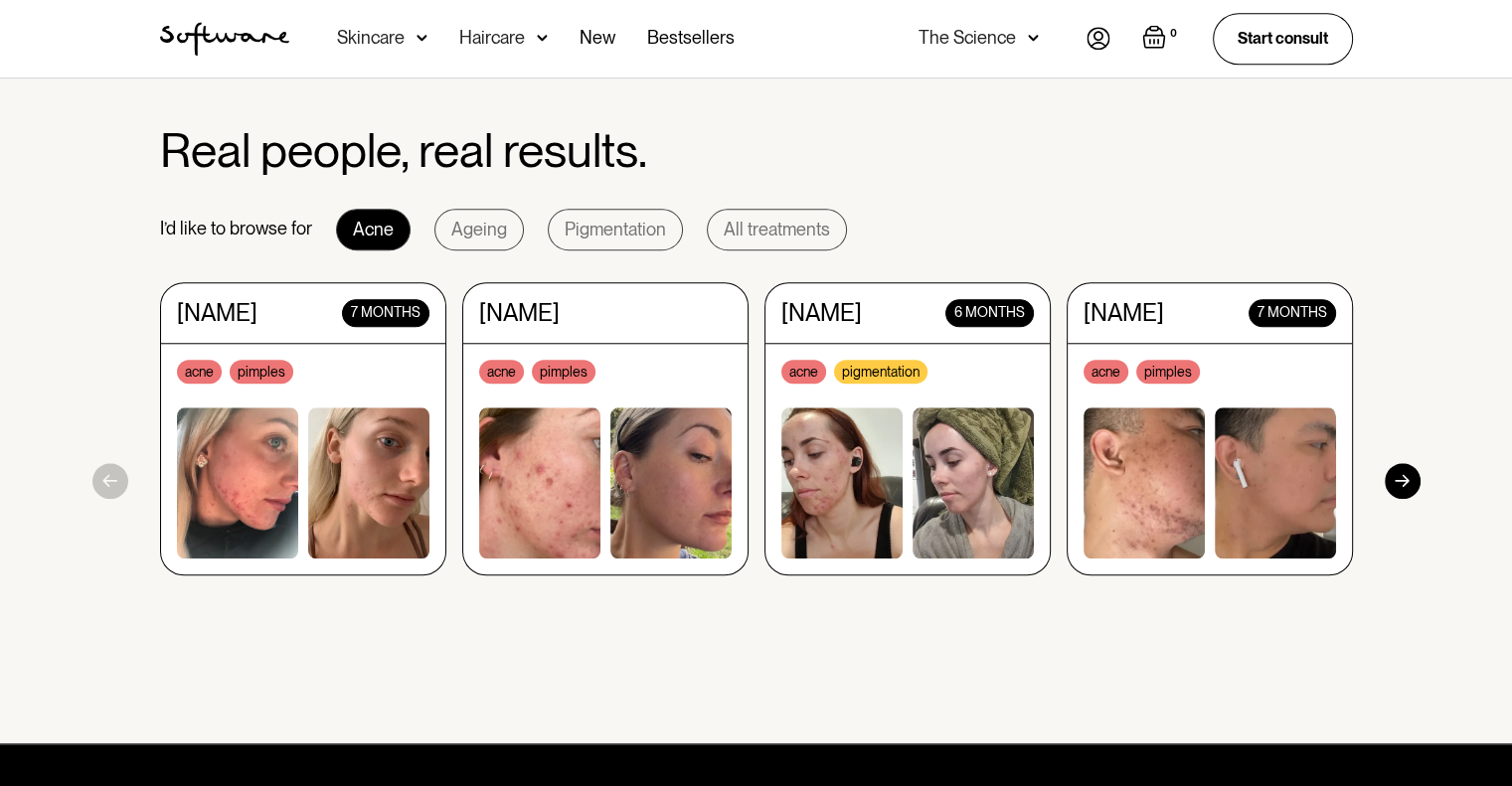 scroll, scrollTop: 1854, scrollLeft: 0, axis: vertical 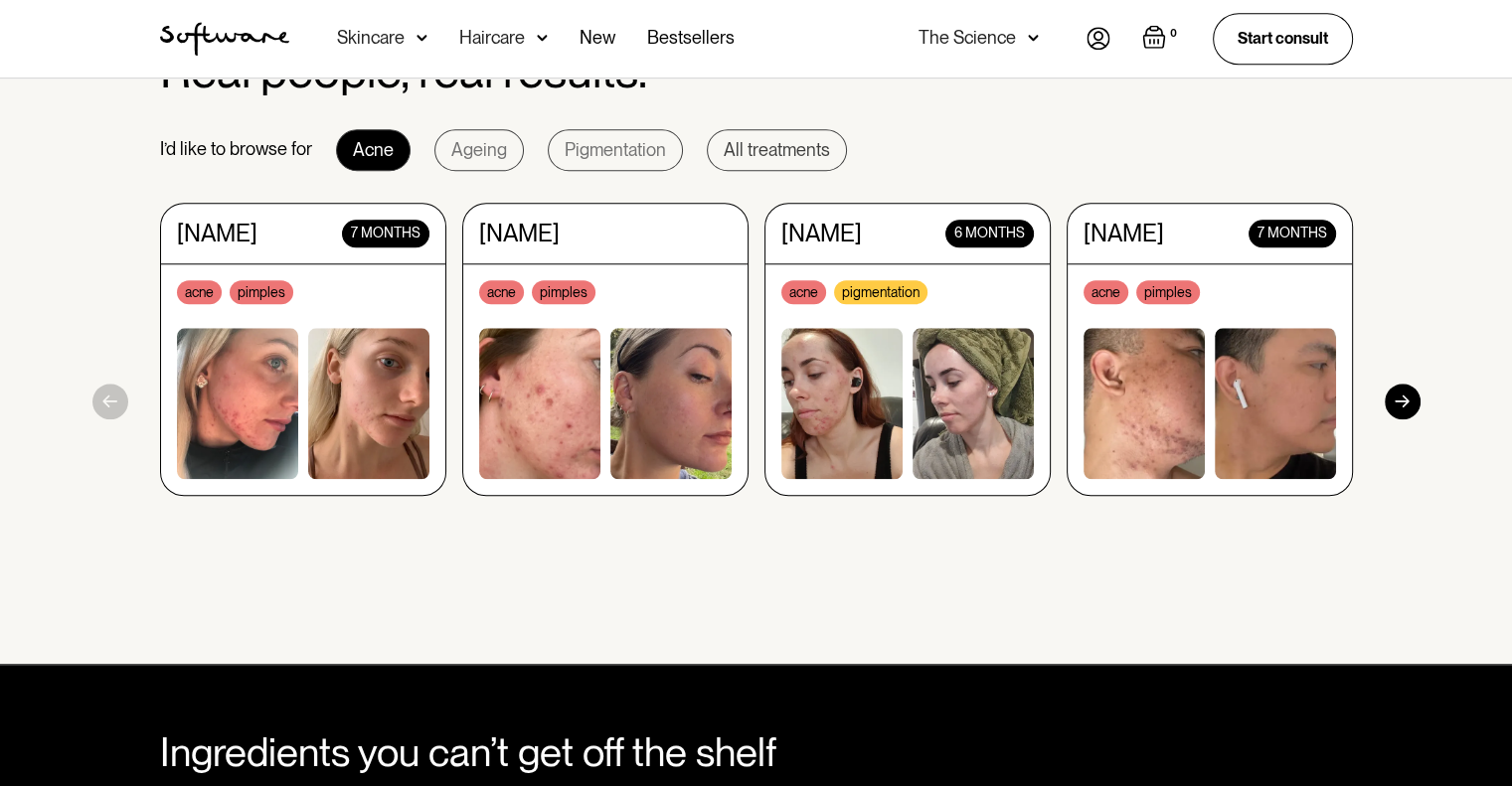 click on "All treatments" at bounding box center (776, 150) 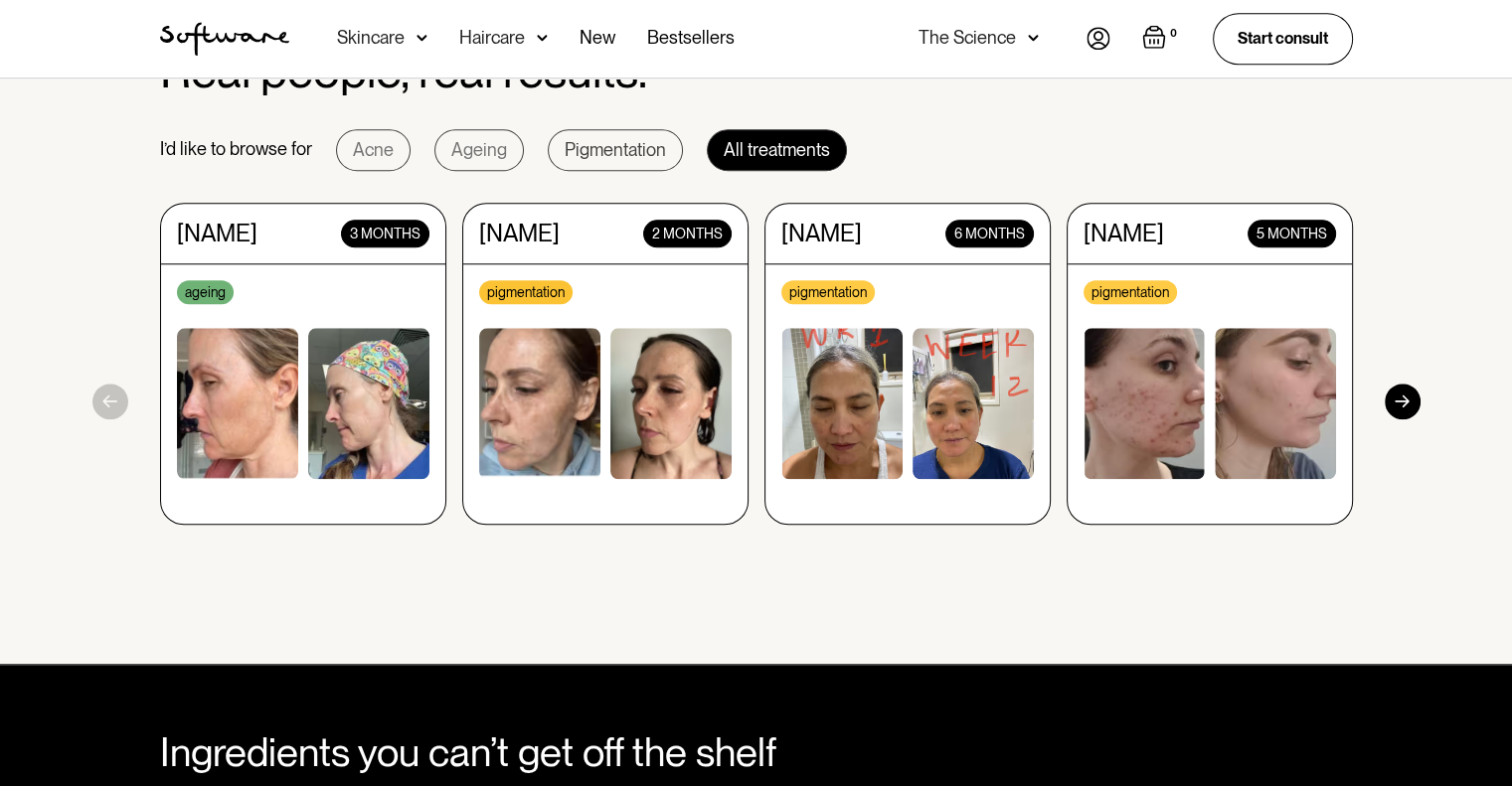 click on "Pigmentation" at bounding box center [615, 150] 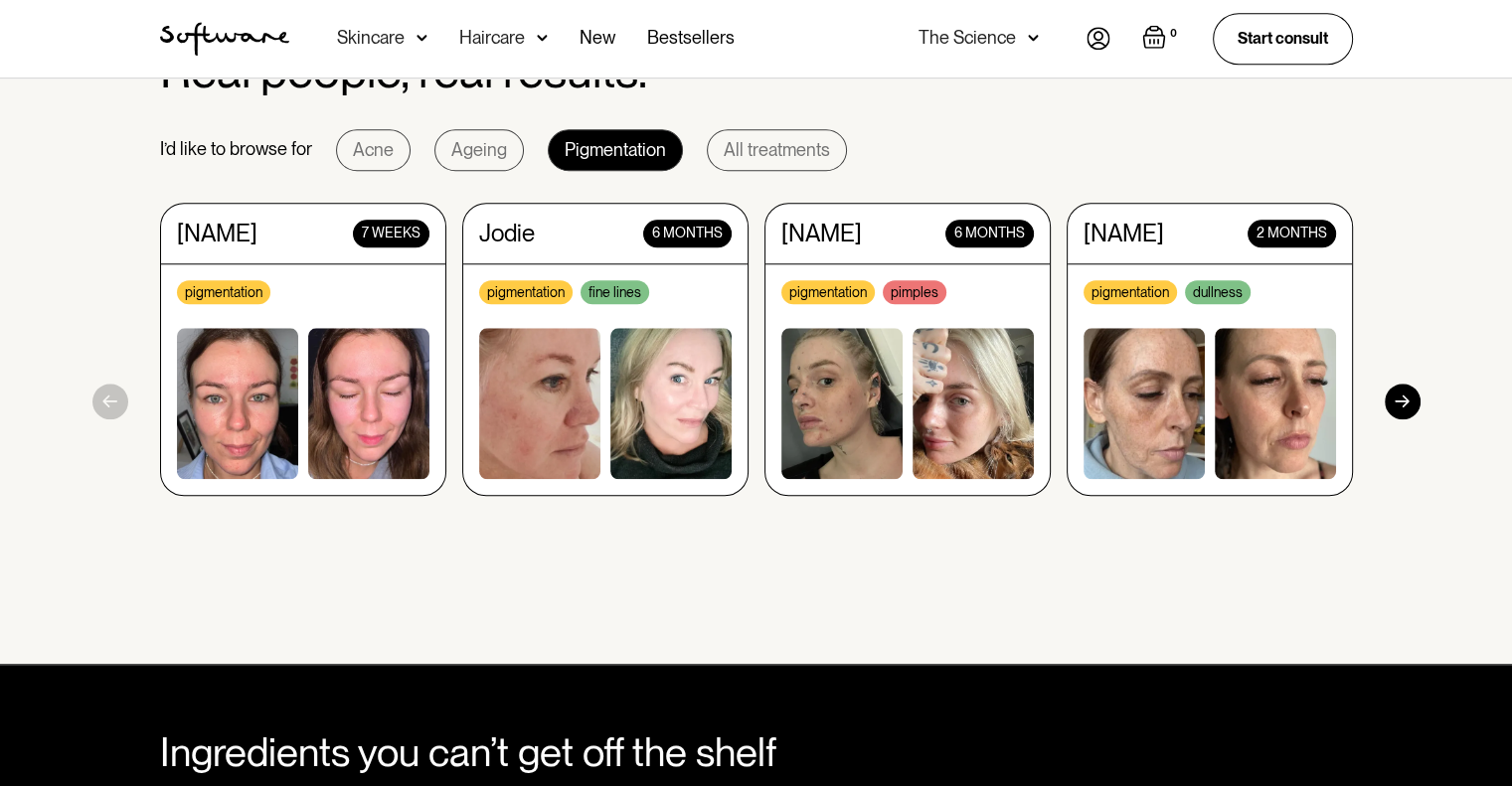 click on "I’d like to browse for Acne Ageing Pigmentation All treatments" at bounding box center [756, 150] 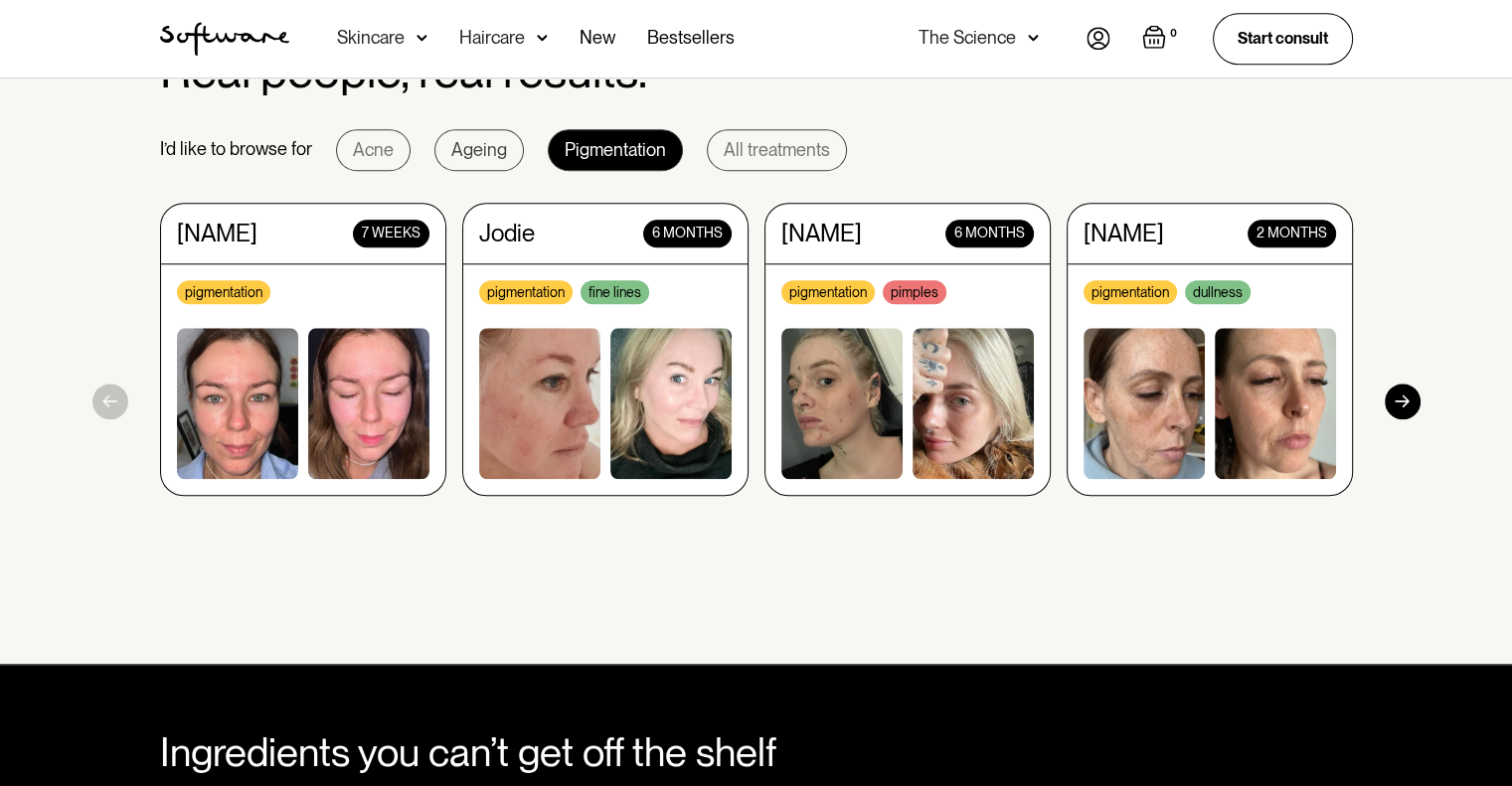 click on "Ageing" at bounding box center (479, 150) 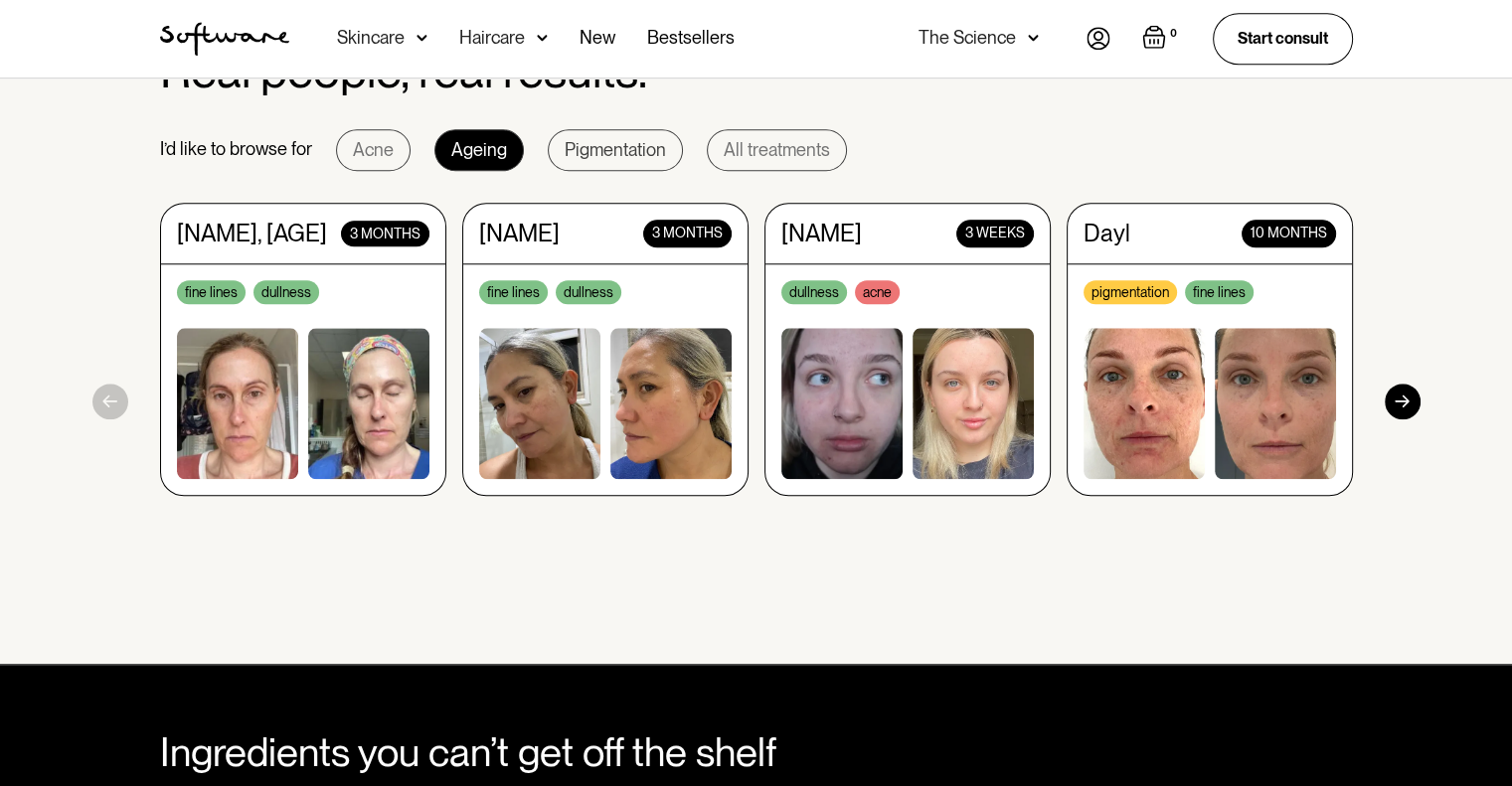 click on "Pigmentation" at bounding box center [615, 150] 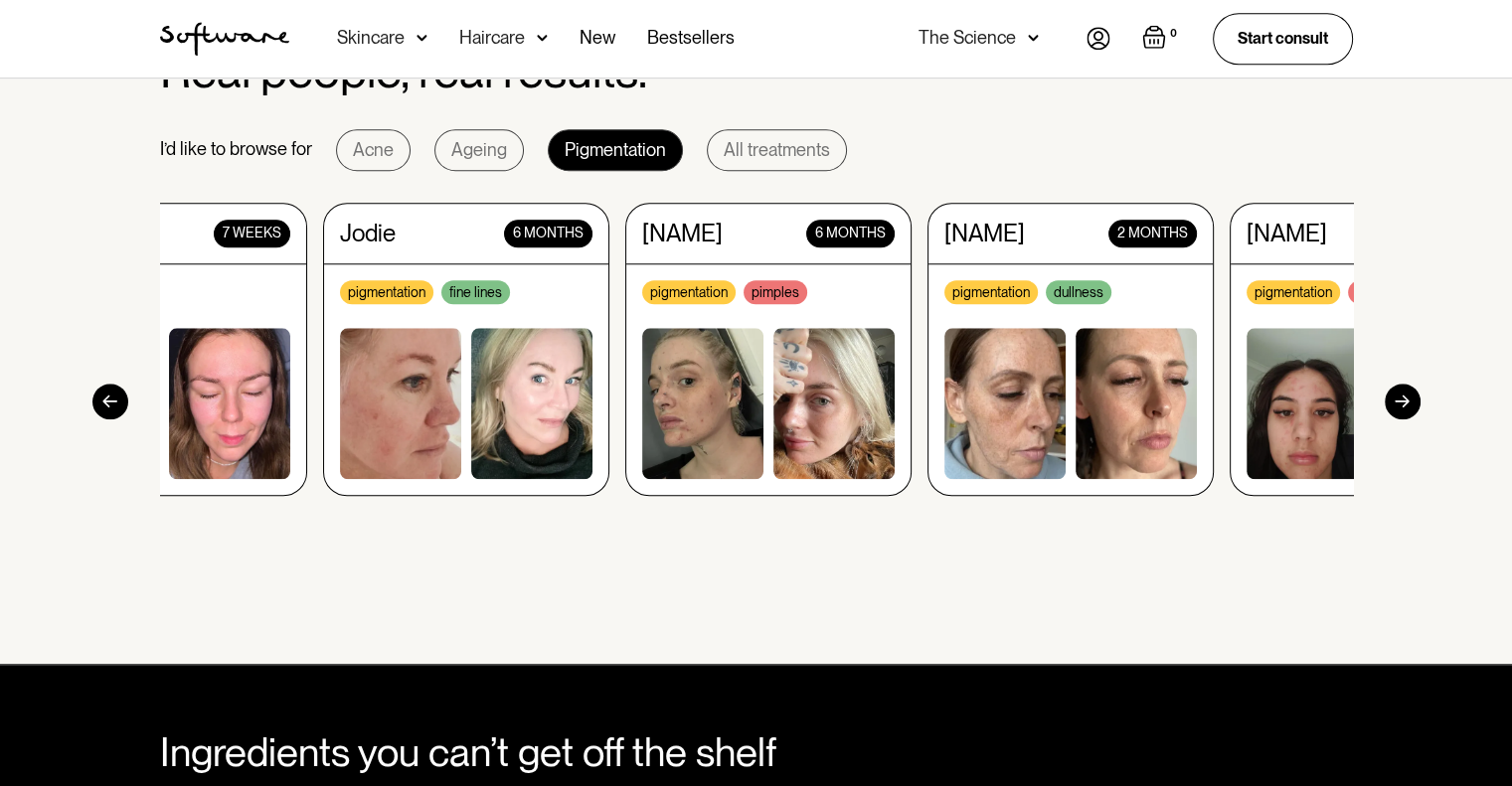 click on "Ashlynn 7 weeks pigmentation" at bounding box center [164, 349] 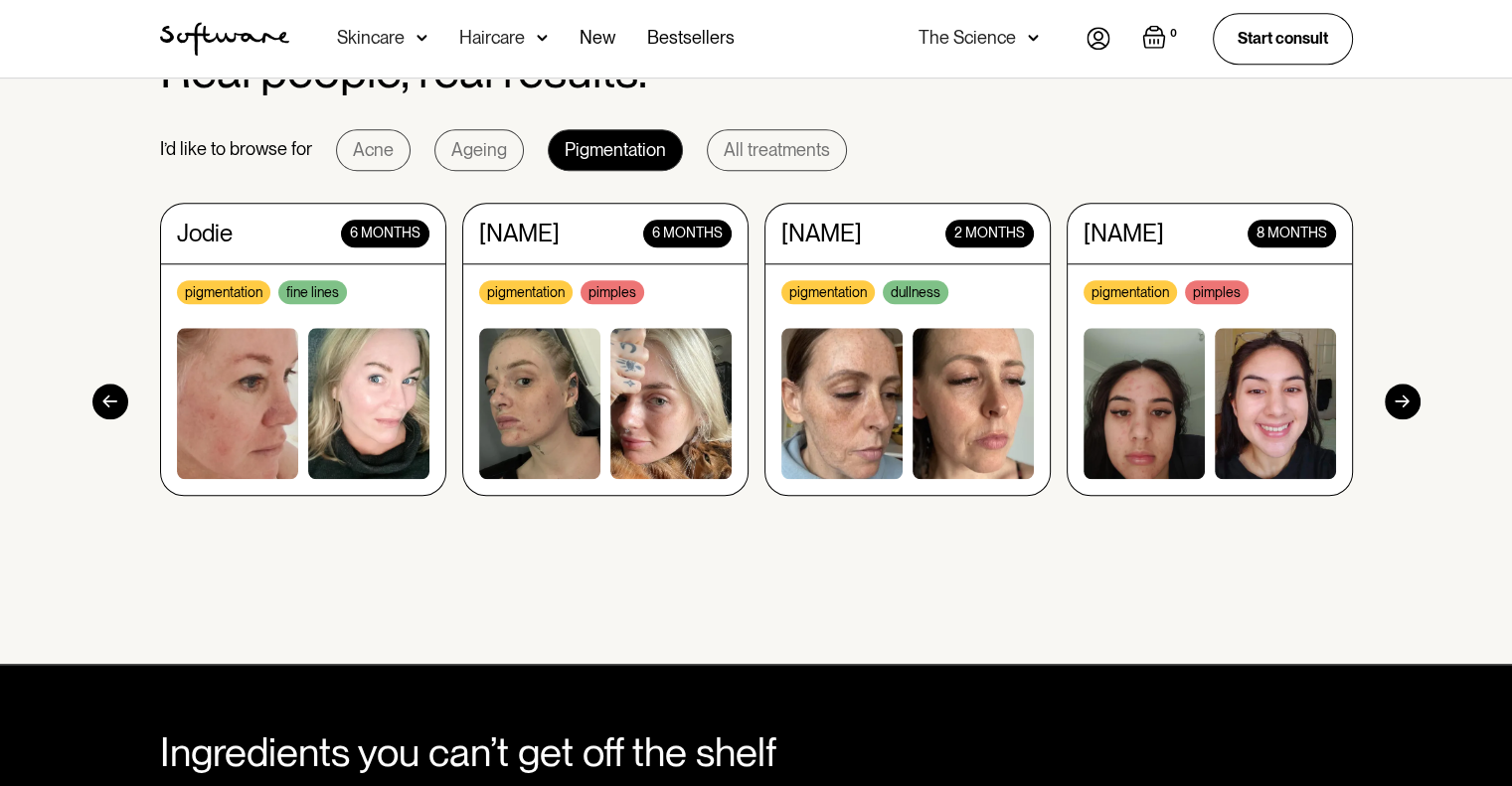 click on "Kel 6 months pigmentation pimples" at bounding box center [605, 349] 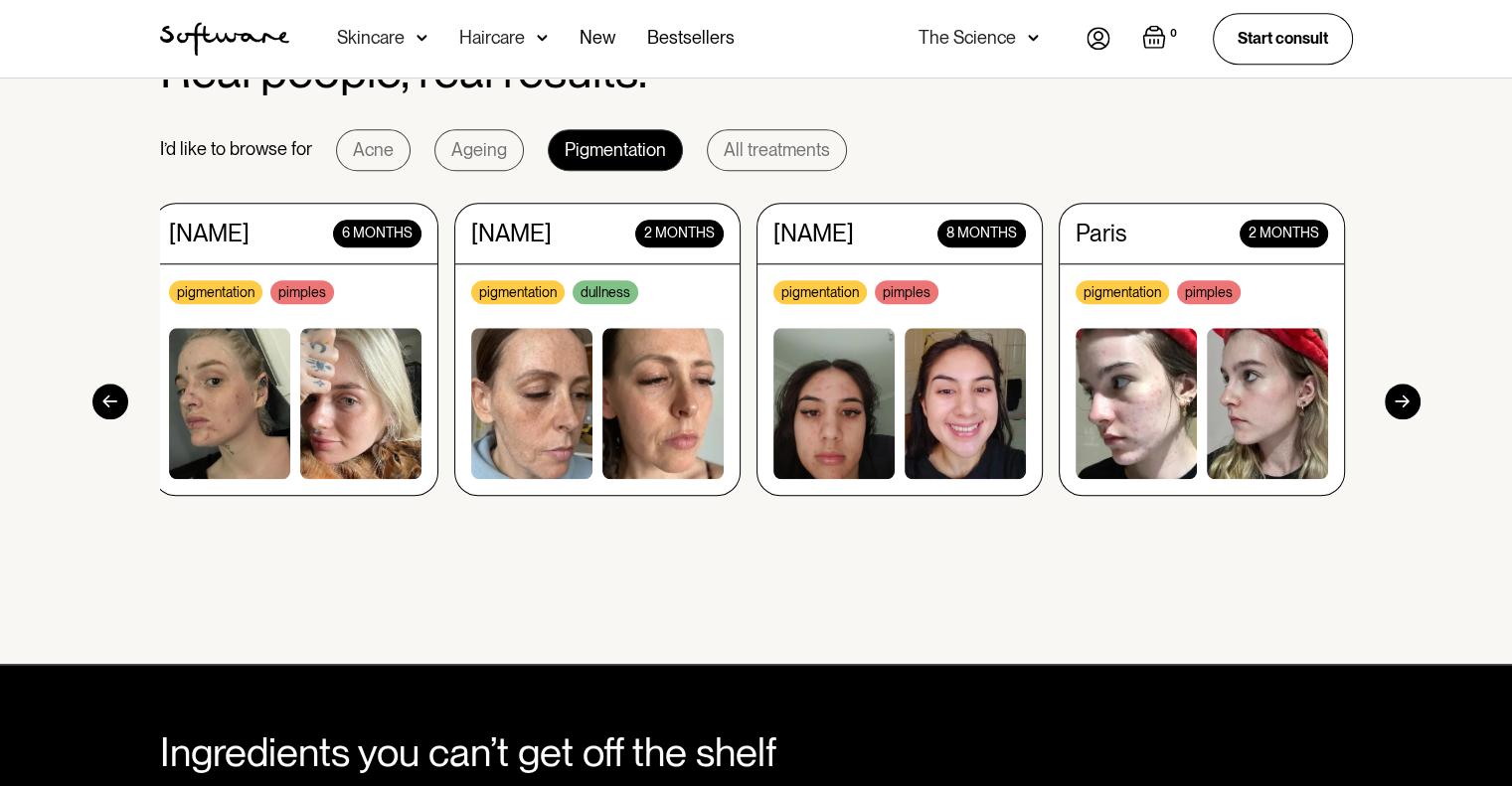click on "Tash 2 months pigmentation dullness" at bounding box center (597, 349) 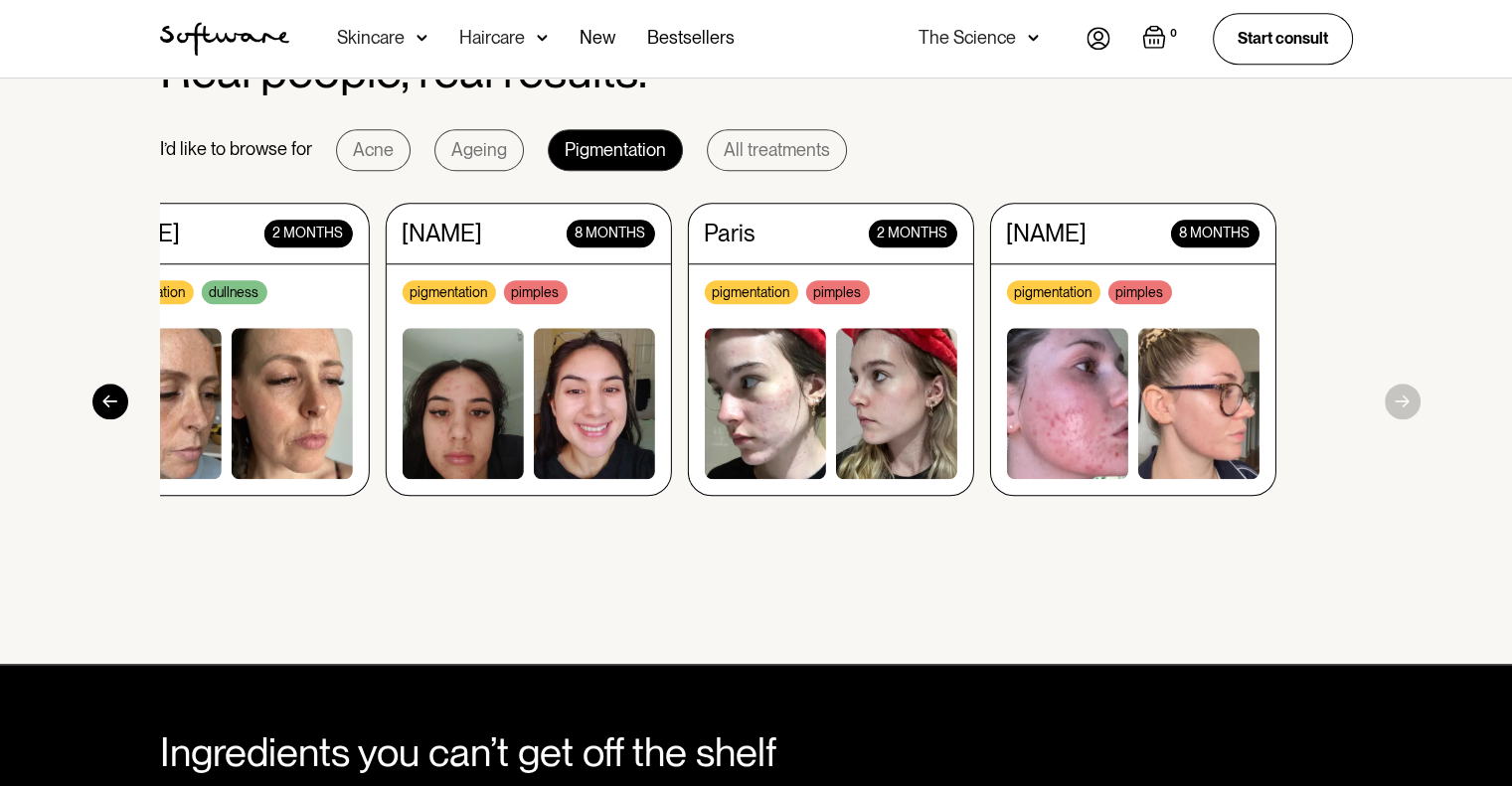 click on "Ashlynn 7 weeks pigmentation Jodie 6 months pigmentation fine lines Kel 6 months pigmentation pimples Tash 2 months pigmentation dullness Tara 8 months pigmentation pimples Paris 2 months pigmentation pimples Tiarna 8 months pigmentation pimples" at bounding box center [-228, 349] 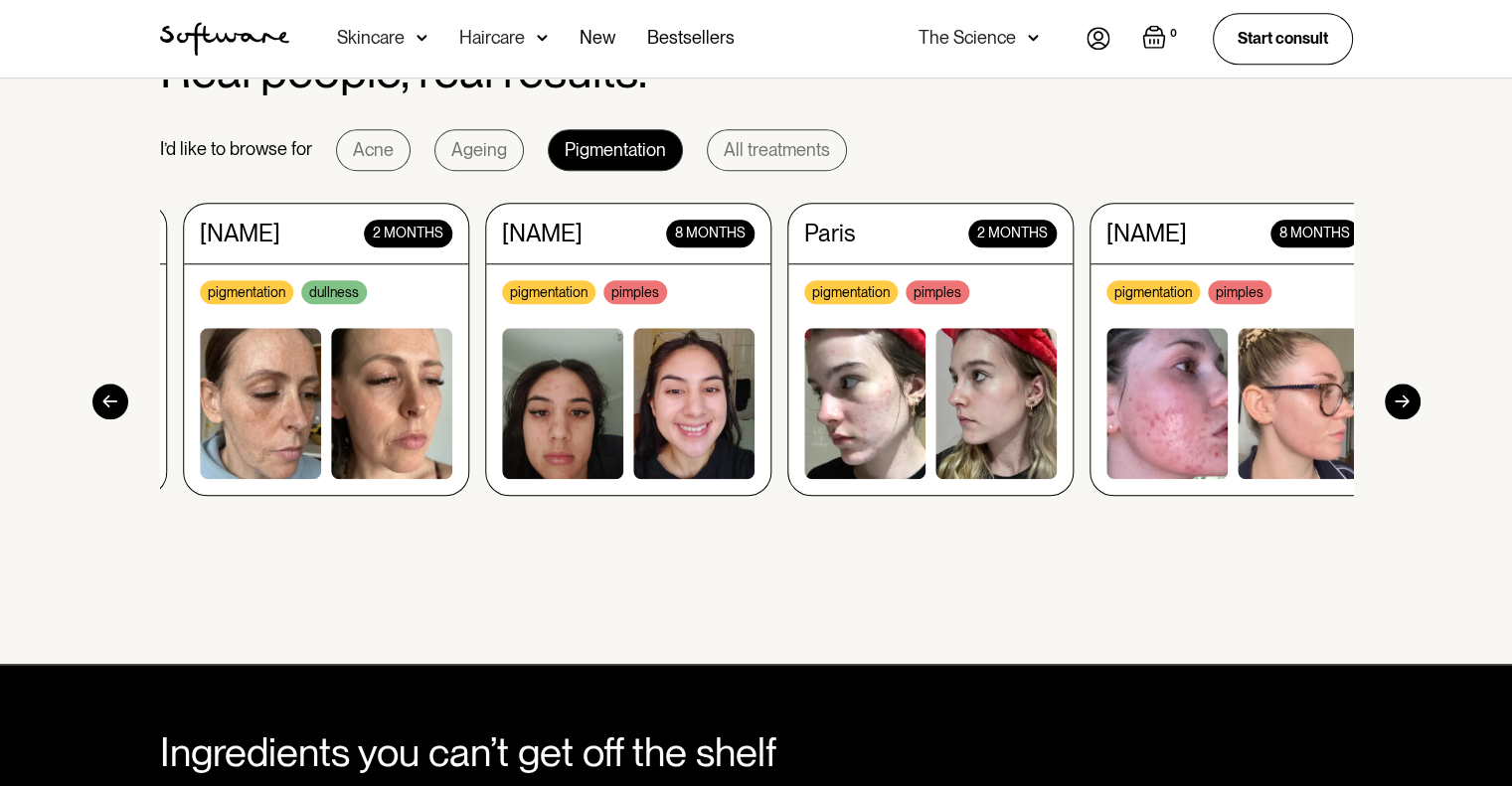 click on "Tara 8 months pigmentation pimples" at bounding box center (628, 349) 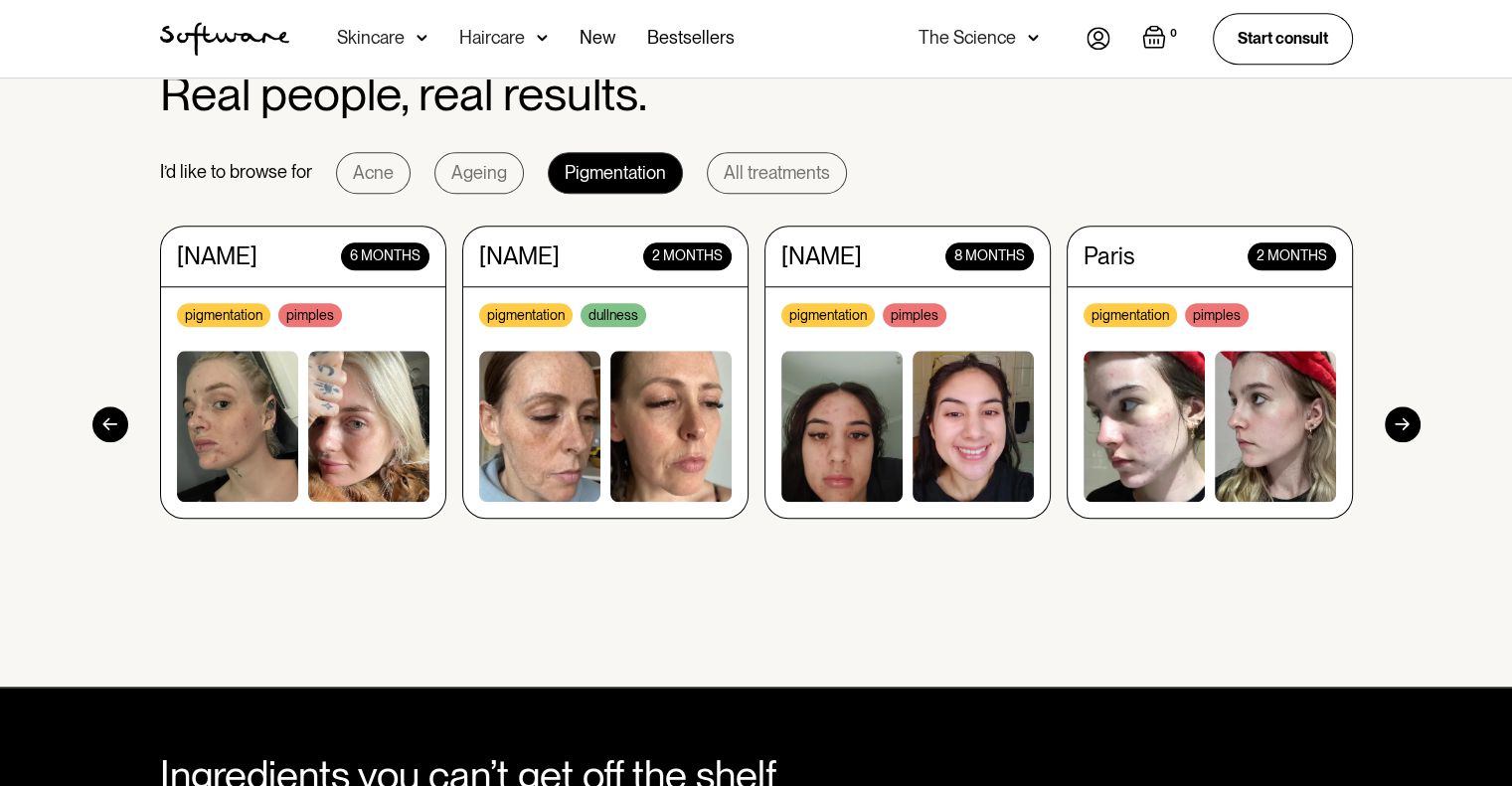click on "Kel 6 months pigmentation pimples" at bounding box center (303, 372) 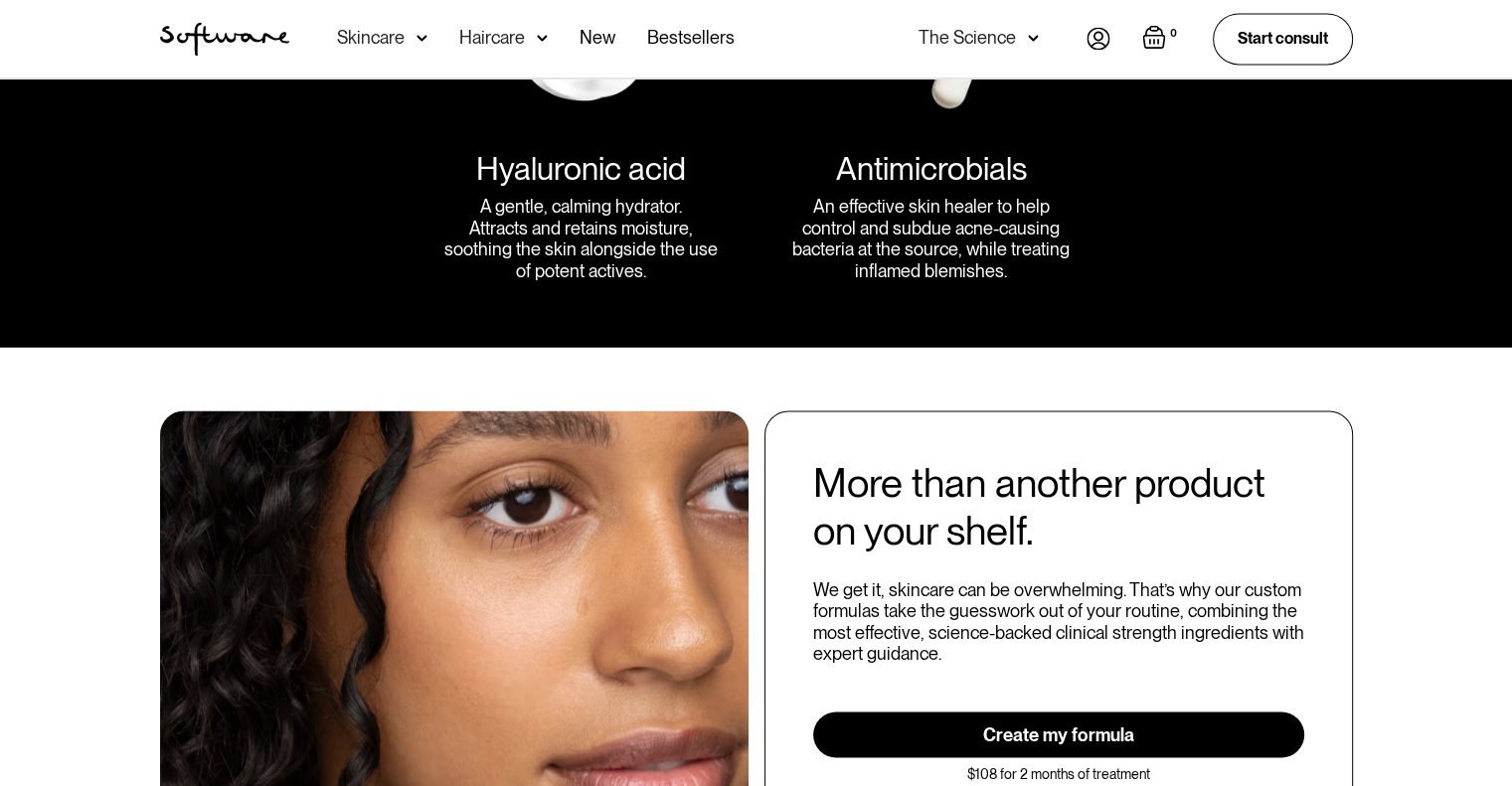 scroll, scrollTop: 2550, scrollLeft: 0, axis: vertical 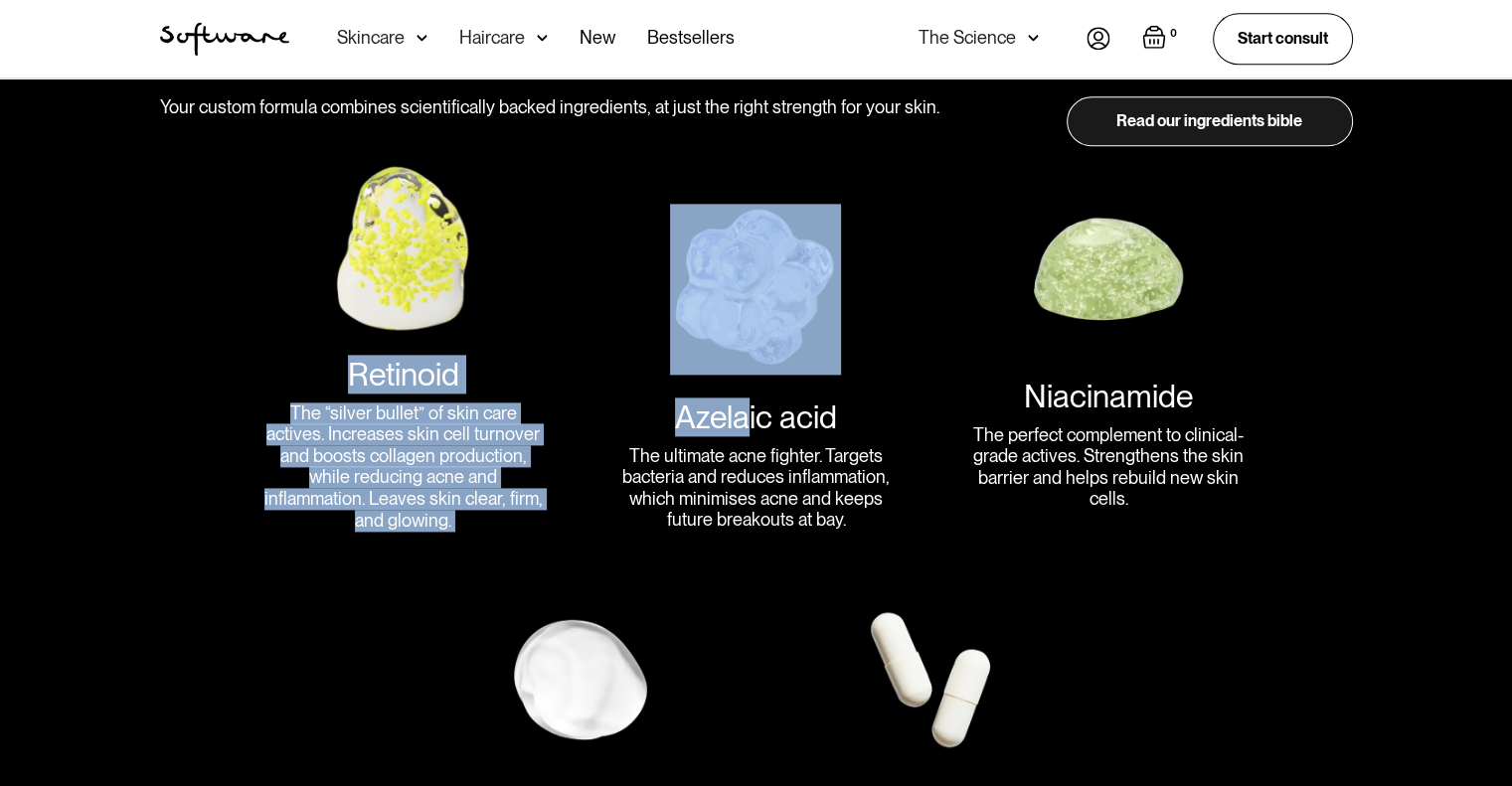 drag, startPoint x: 352, startPoint y: 361, endPoint x: 796, endPoint y: 439, distance: 450.7993 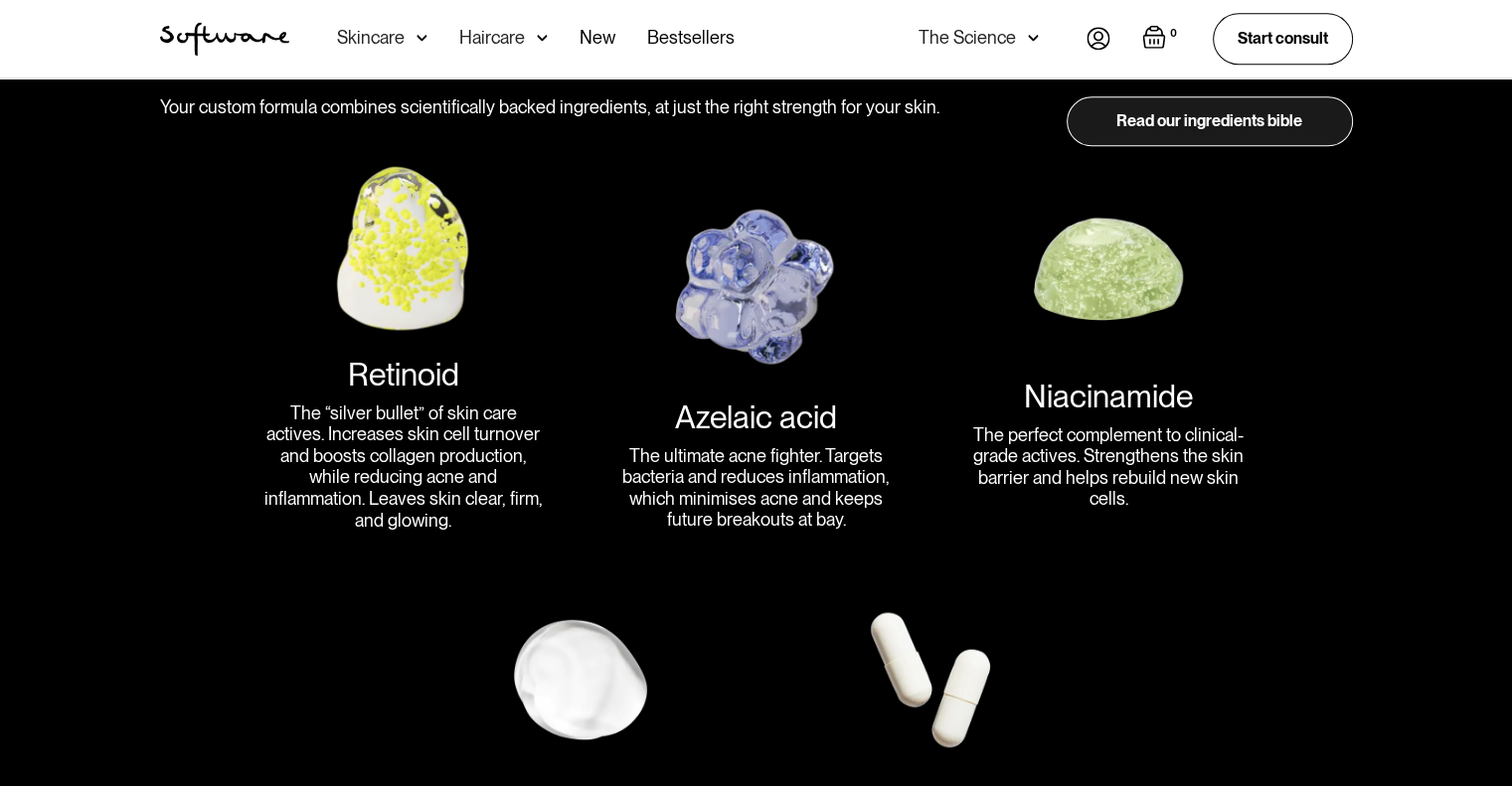 click on "Azelaic acid The ultimate acne fighter. Targets bacteria and reduces inflammation, which minimises acne and keeps future breakouts at bay." at bounding box center (756, 464) 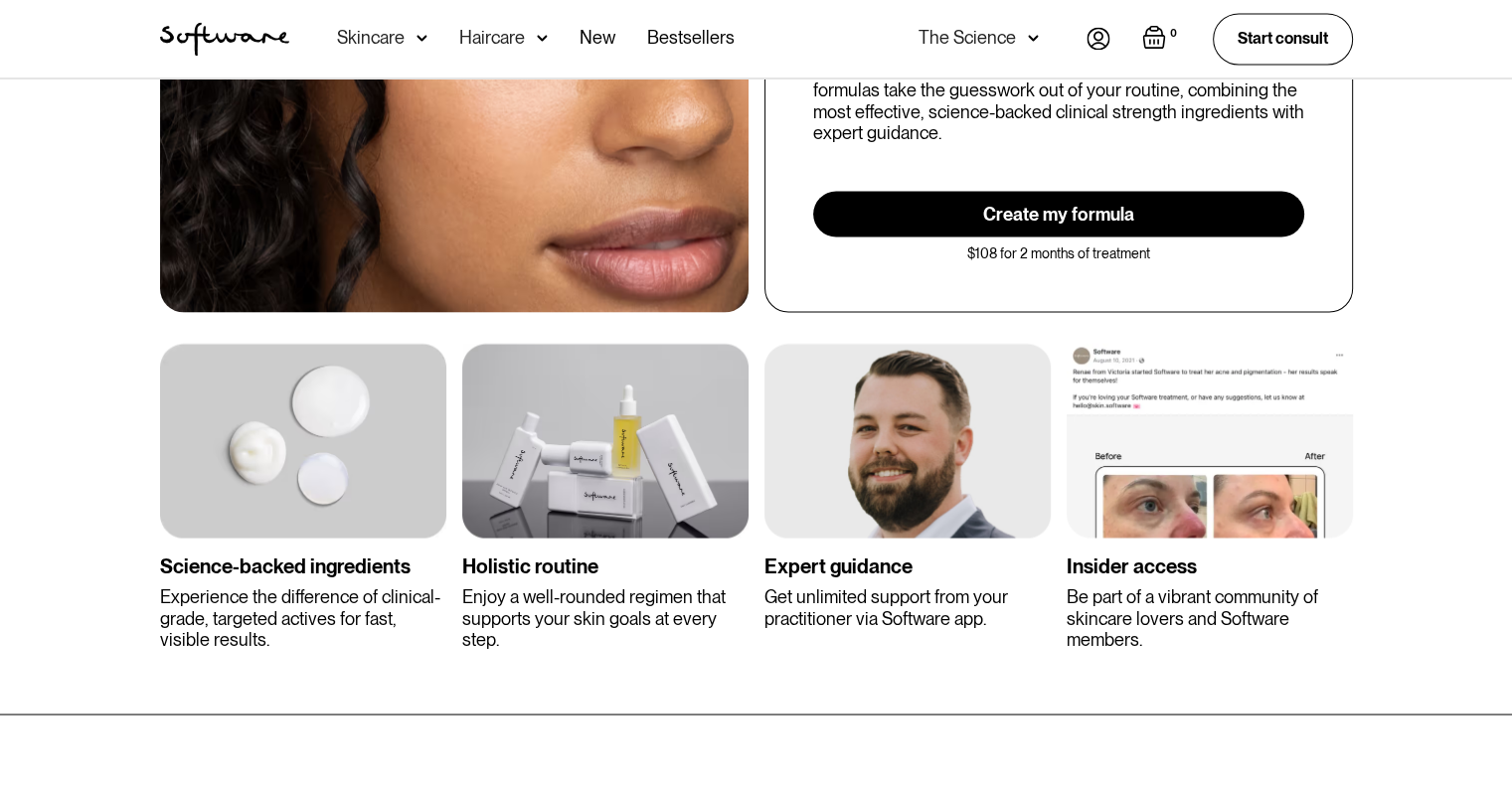scroll, scrollTop: 3941, scrollLeft: 0, axis: vertical 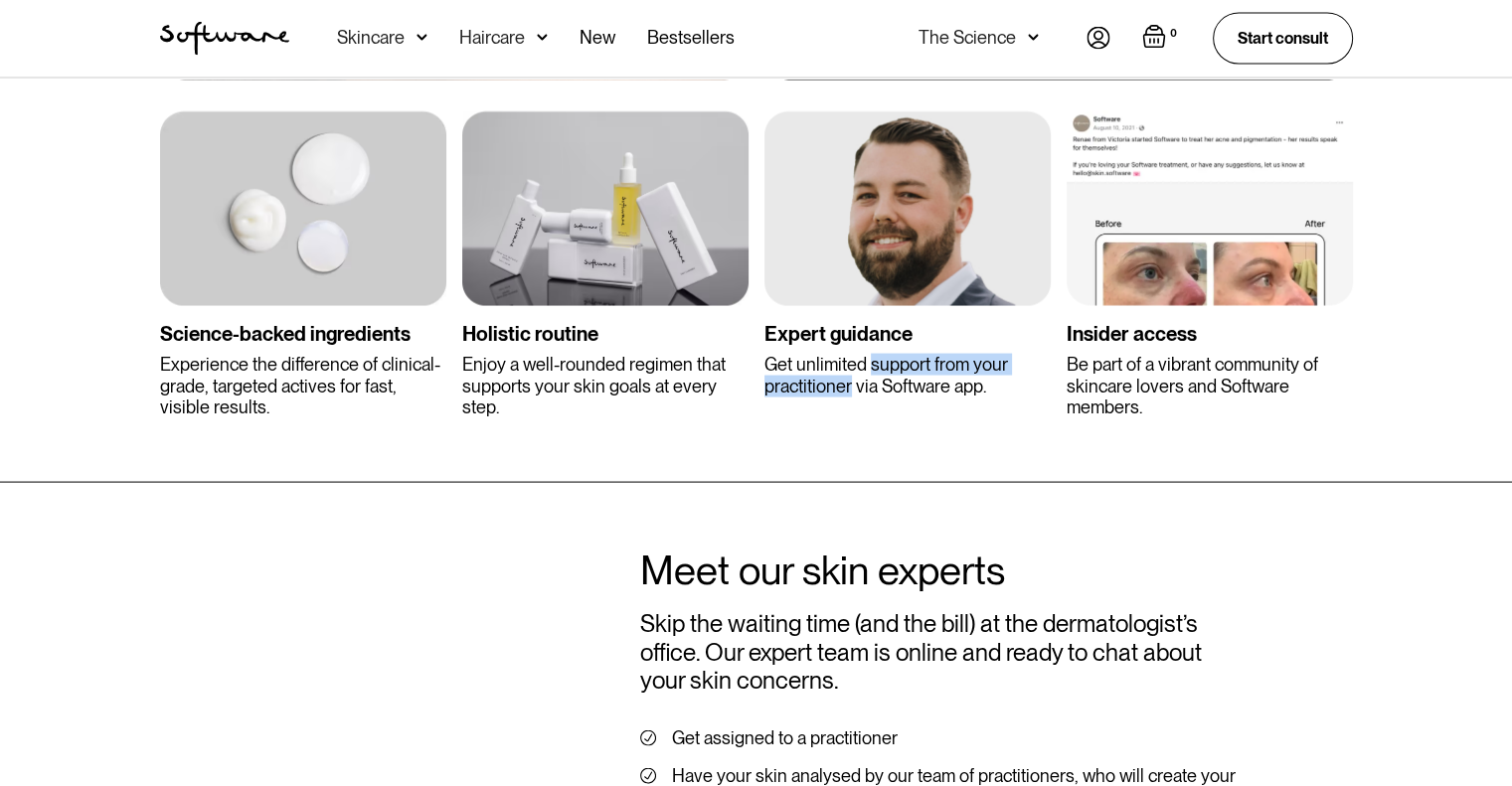 drag, startPoint x: 867, startPoint y: 362, endPoint x: 847, endPoint y: 393, distance: 36.891733 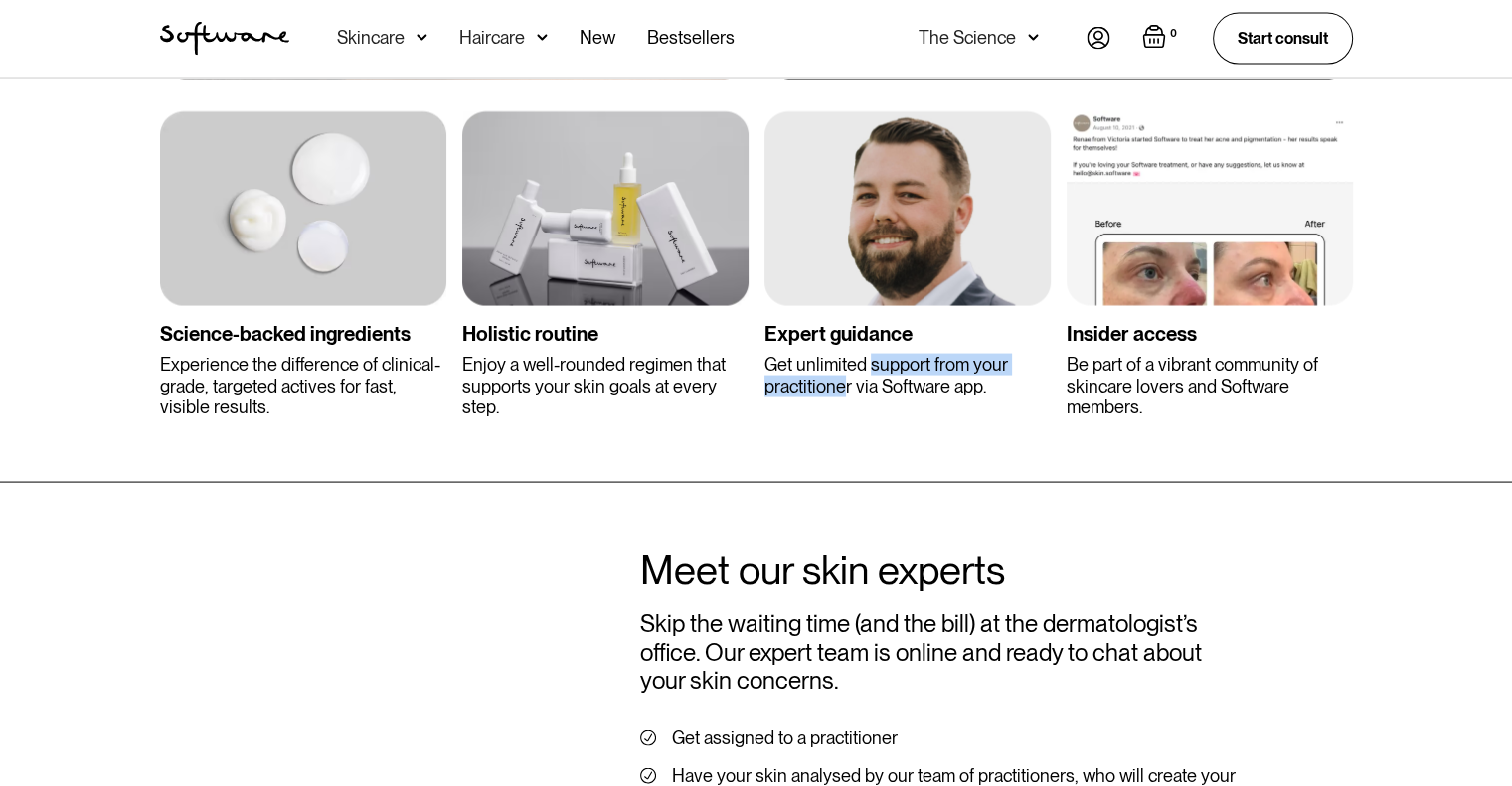 click on "Expert guidance Get unlimited support from your practitioner via Software app." at bounding box center [908, 264] 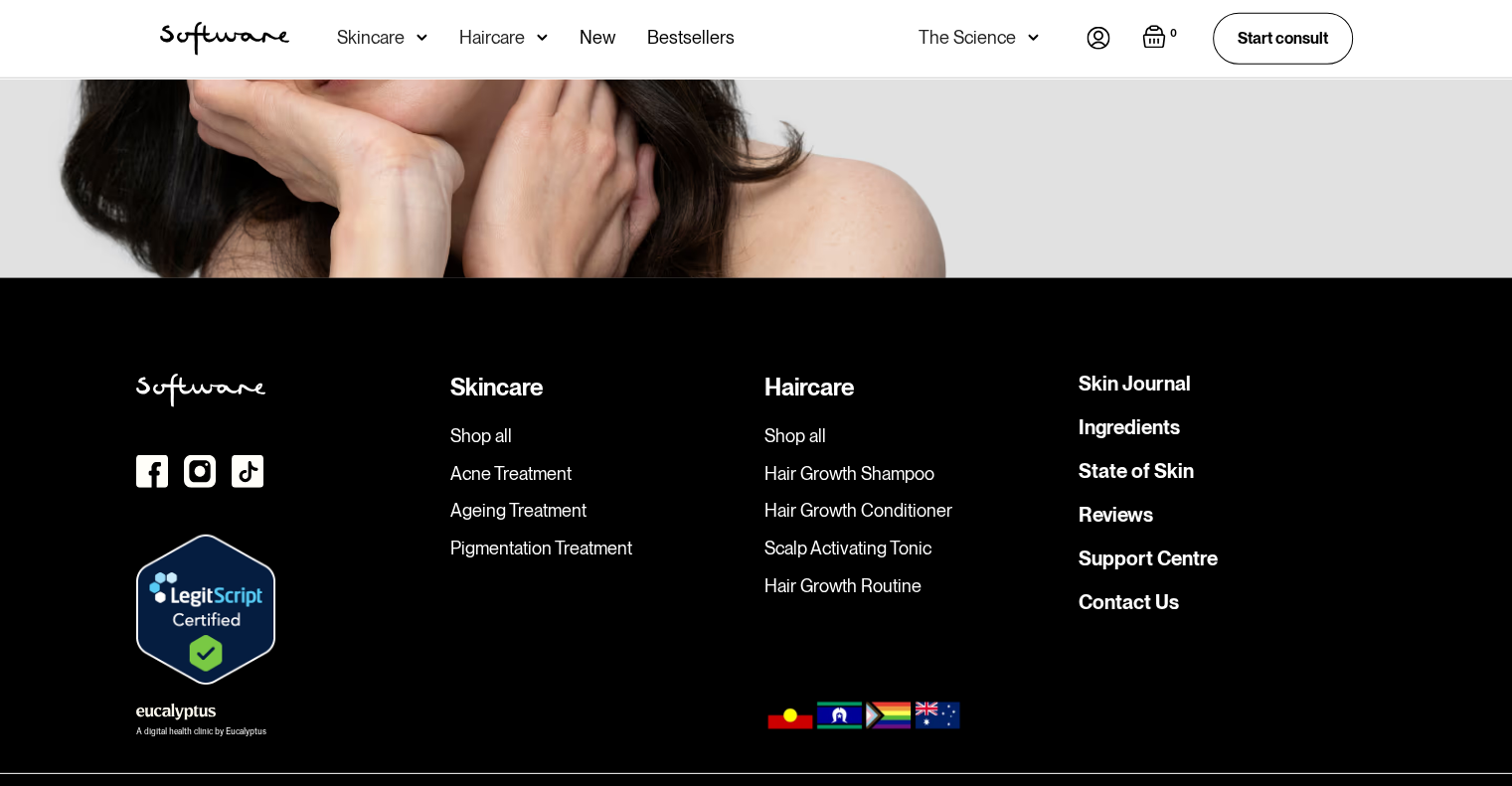 scroll, scrollTop: 5674, scrollLeft: 0, axis: vertical 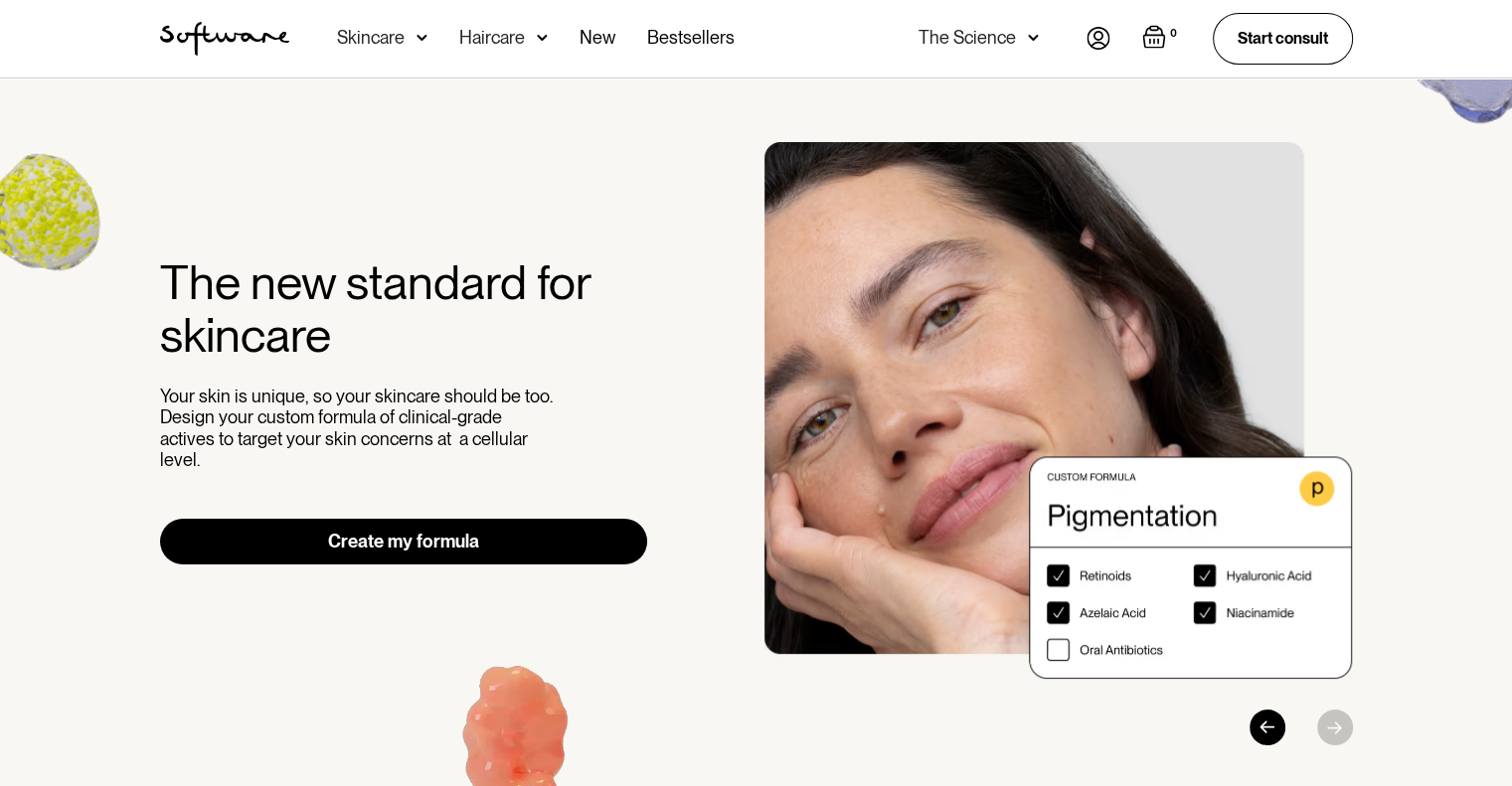 drag, startPoint x: 538, startPoint y: 130, endPoint x: 532, endPoint y: 146, distance: 17.088007 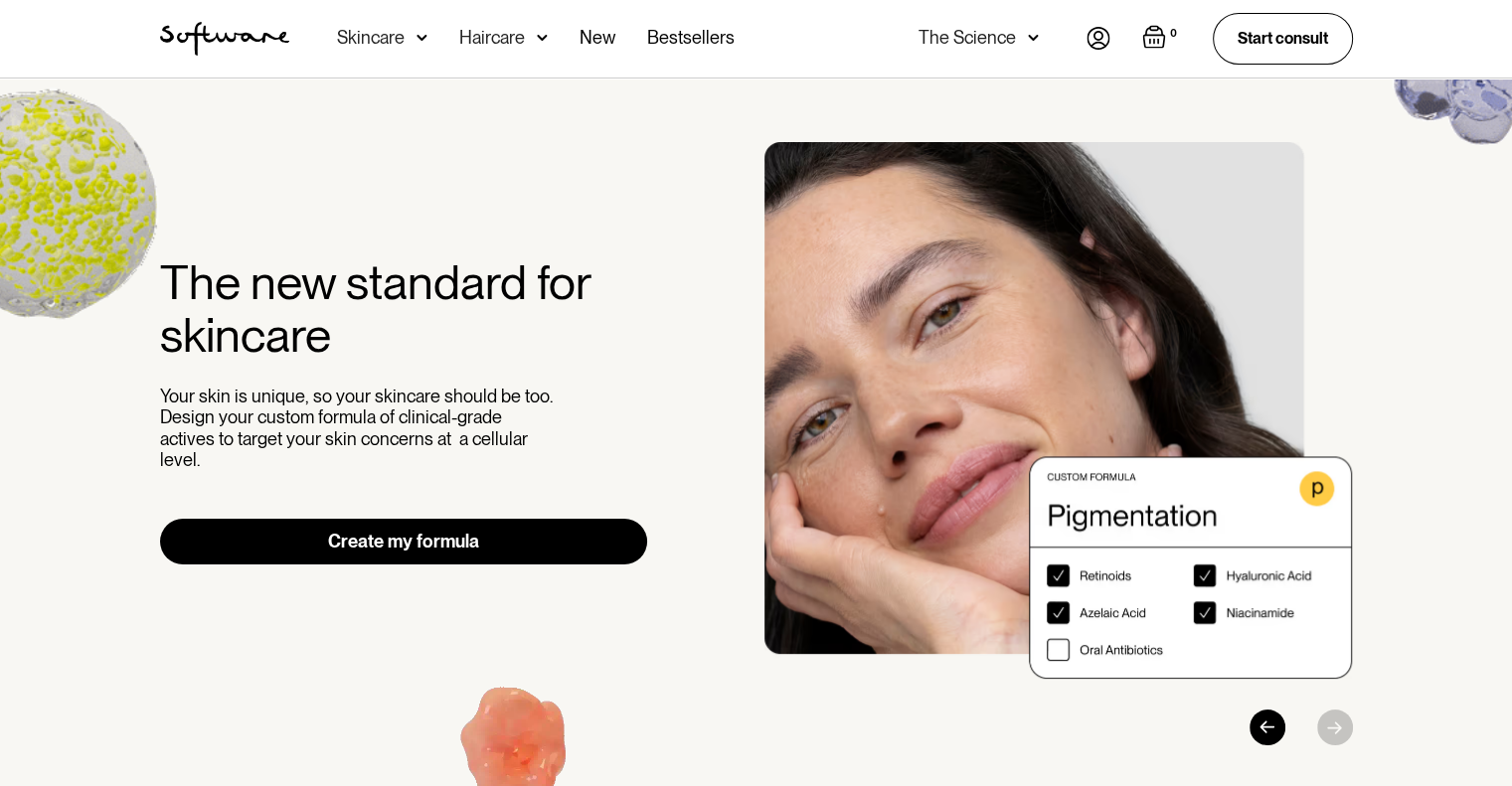 click on "The new standard for skincare Your skin is unique, so your skincare should be too. Design your custom formula of clinical-grade actives to target your skin concerns at  a cellular level. Create my formula" at bounding box center (756, 444) 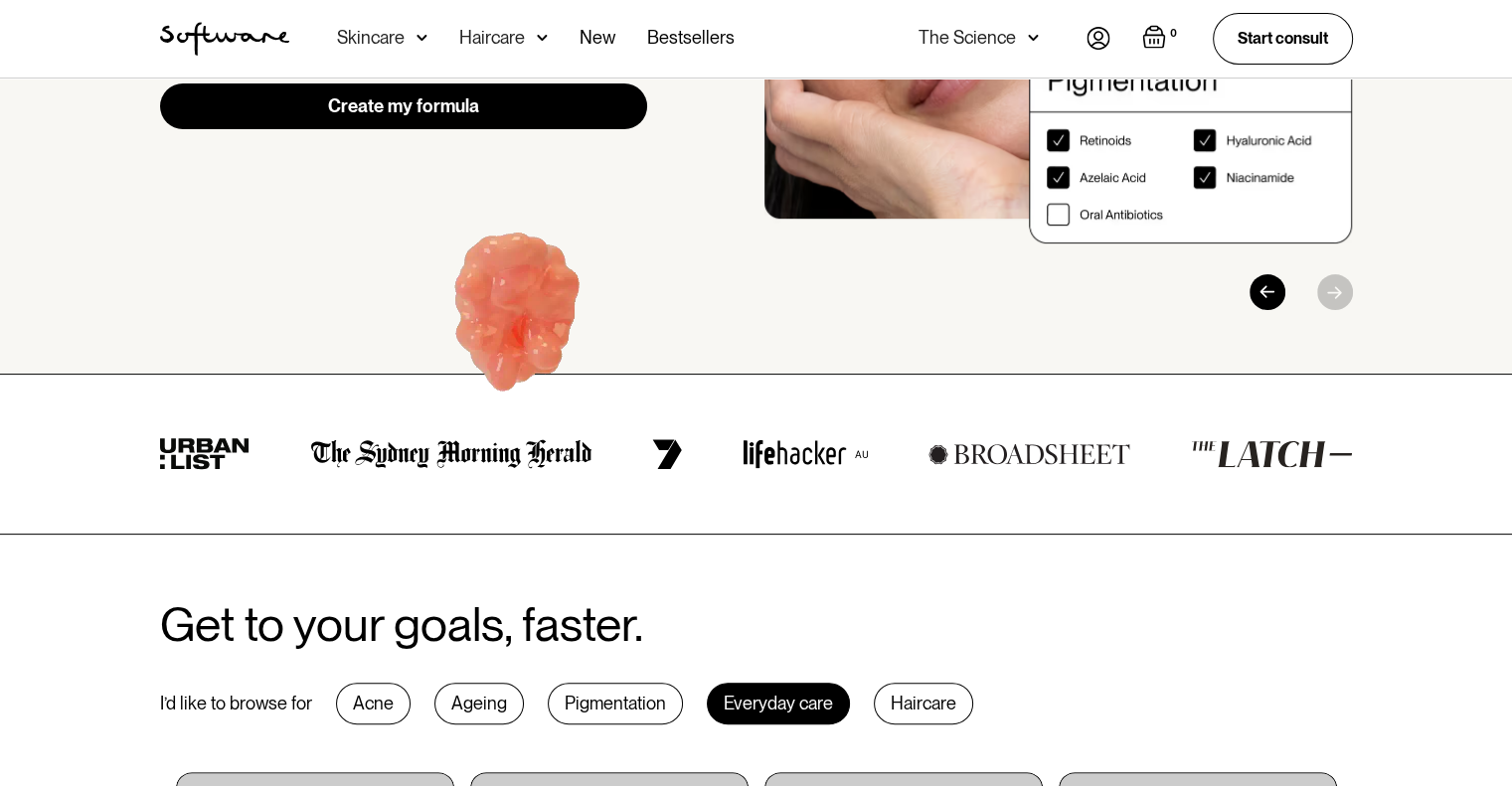 scroll, scrollTop: 463, scrollLeft: 0, axis: vertical 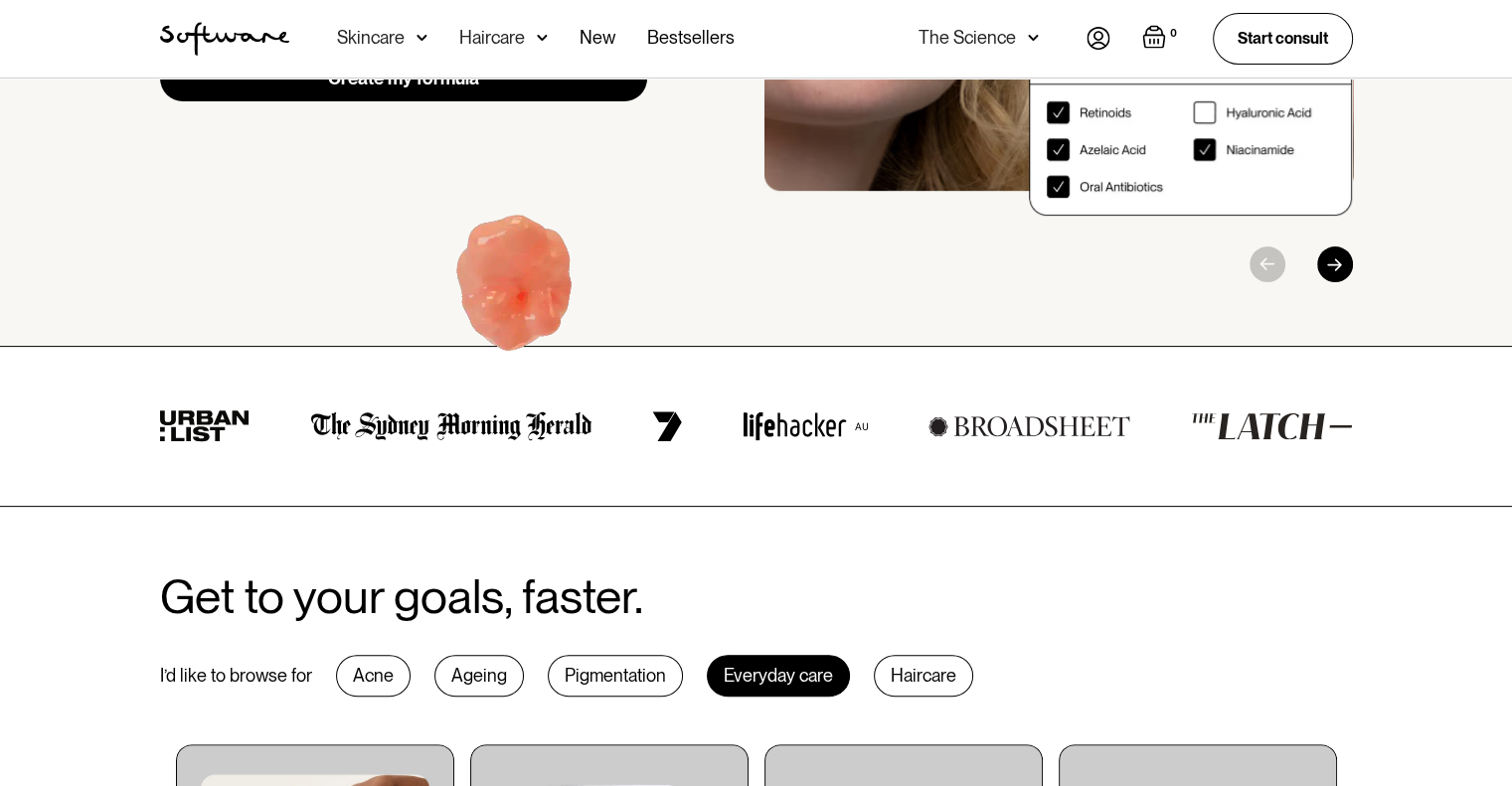 click at bounding box center (1335, 264) 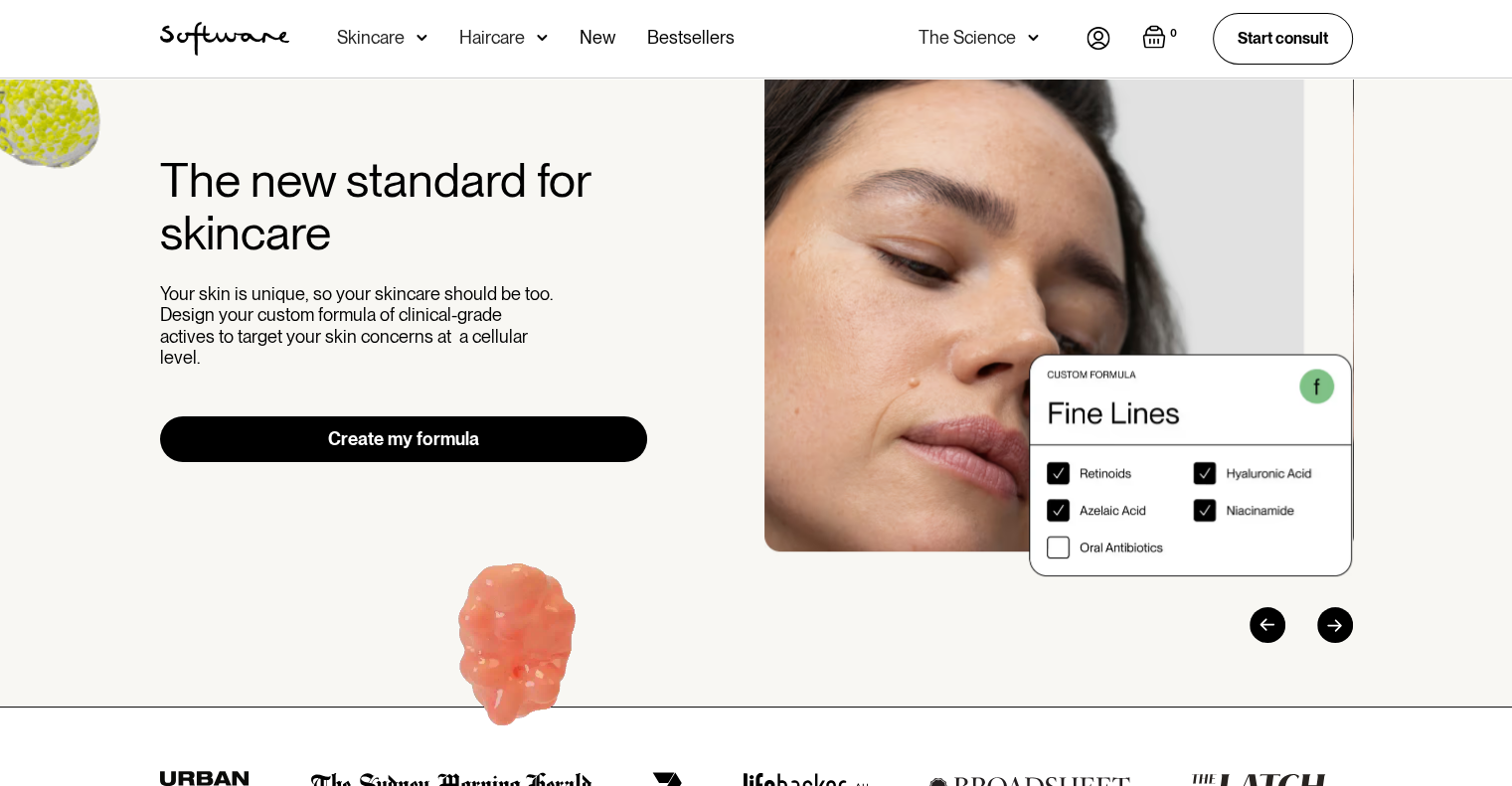 scroll, scrollTop: 0, scrollLeft: 0, axis: both 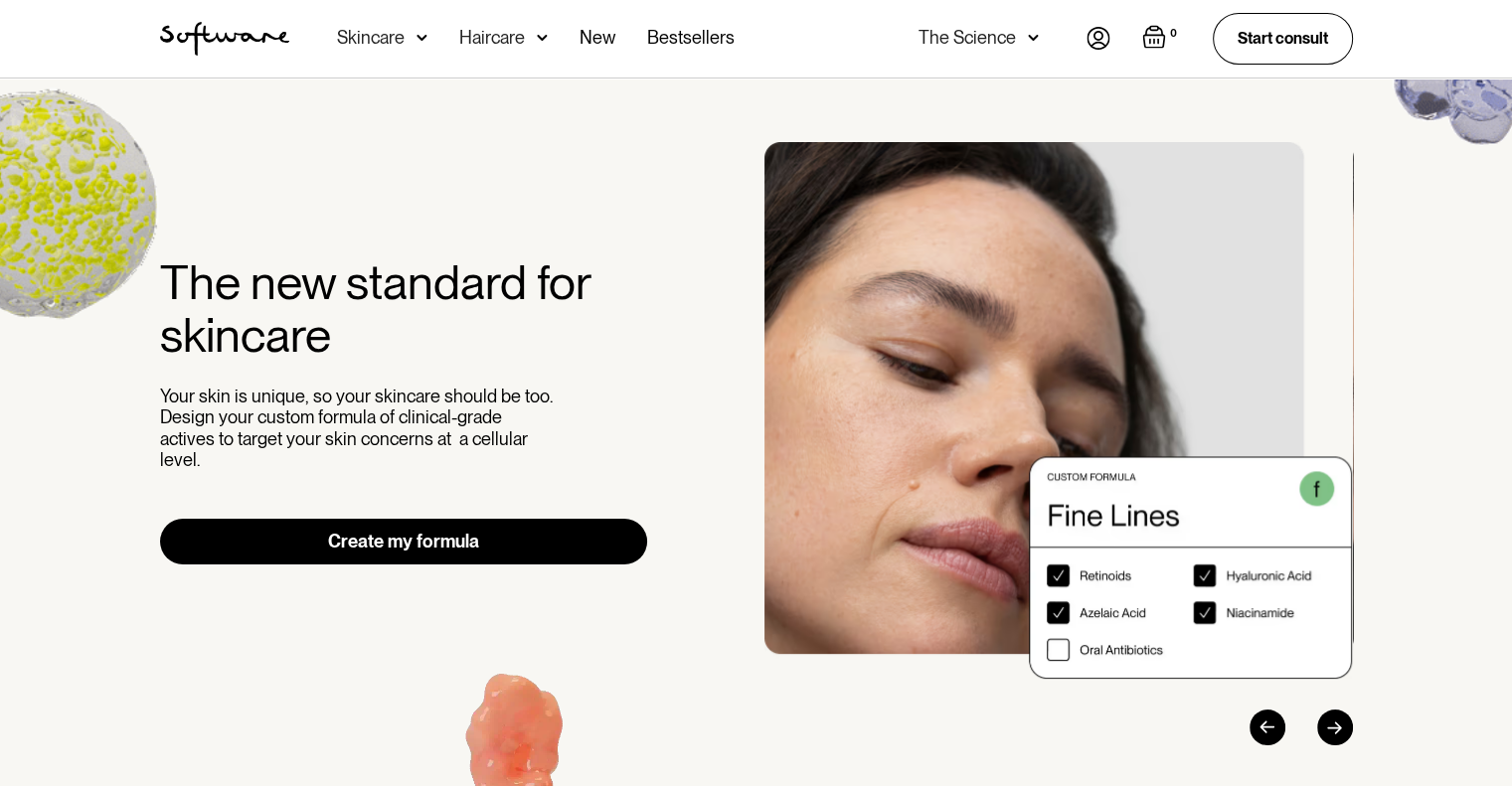 click on "The new standard for skincare Your skin is unique, so your skincare should be too. Design your custom formula of clinical-grade actives to target your skin concerns at  a cellular level. Create my formula" at bounding box center [756, 443] 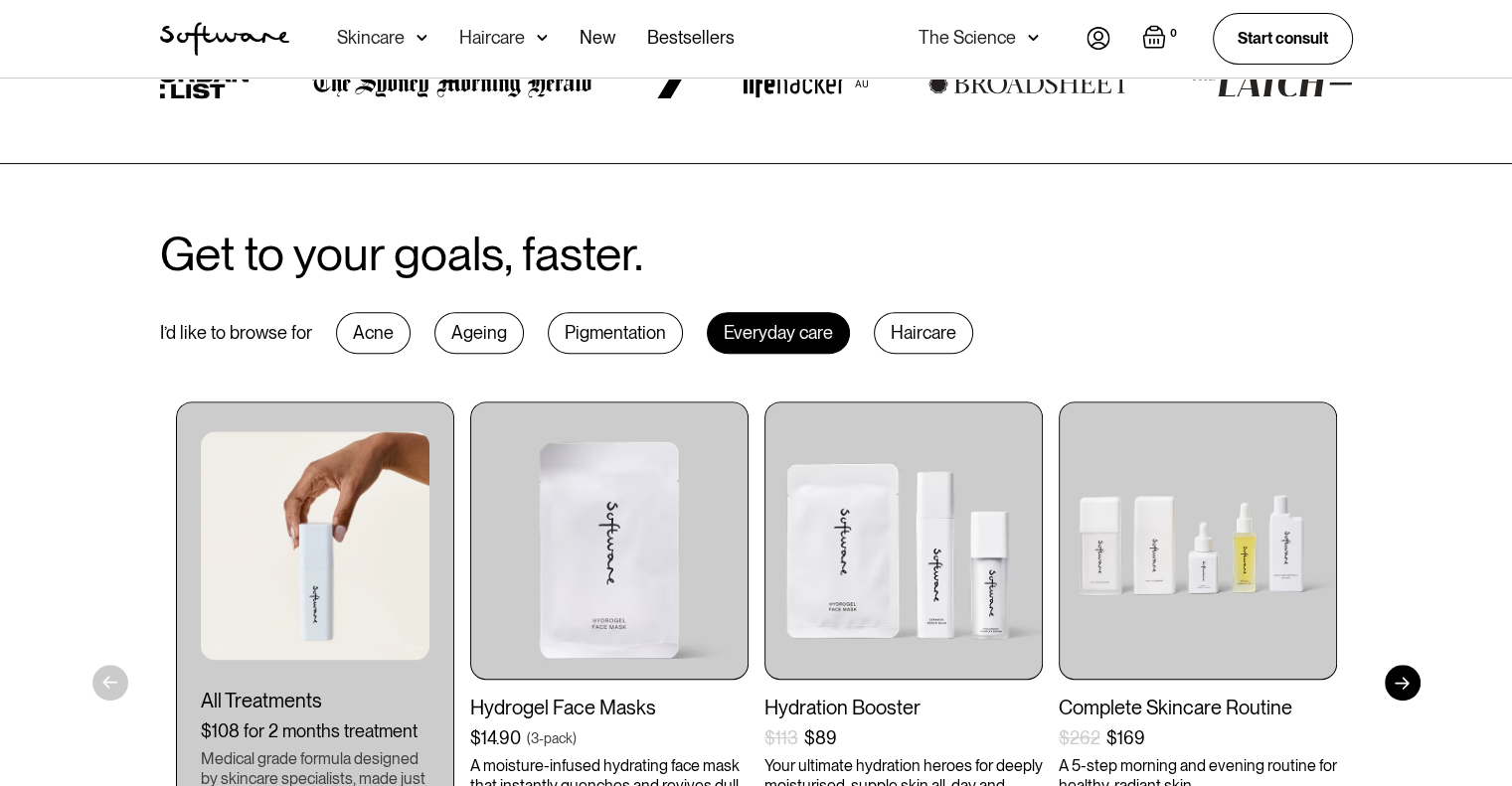 scroll, scrollTop: 927, scrollLeft: 0, axis: vertical 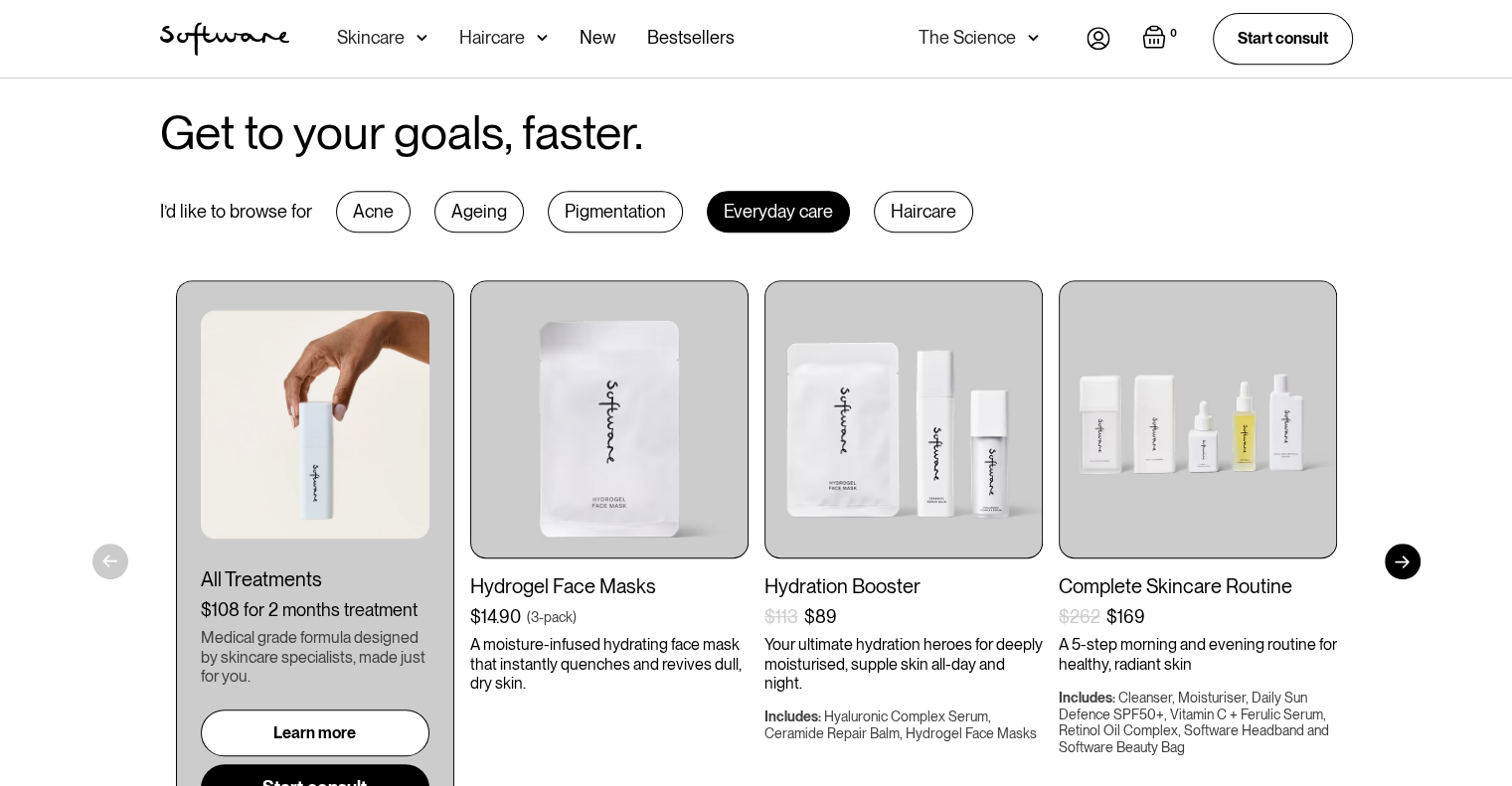 click on "Ageing" at bounding box center (479, 212) 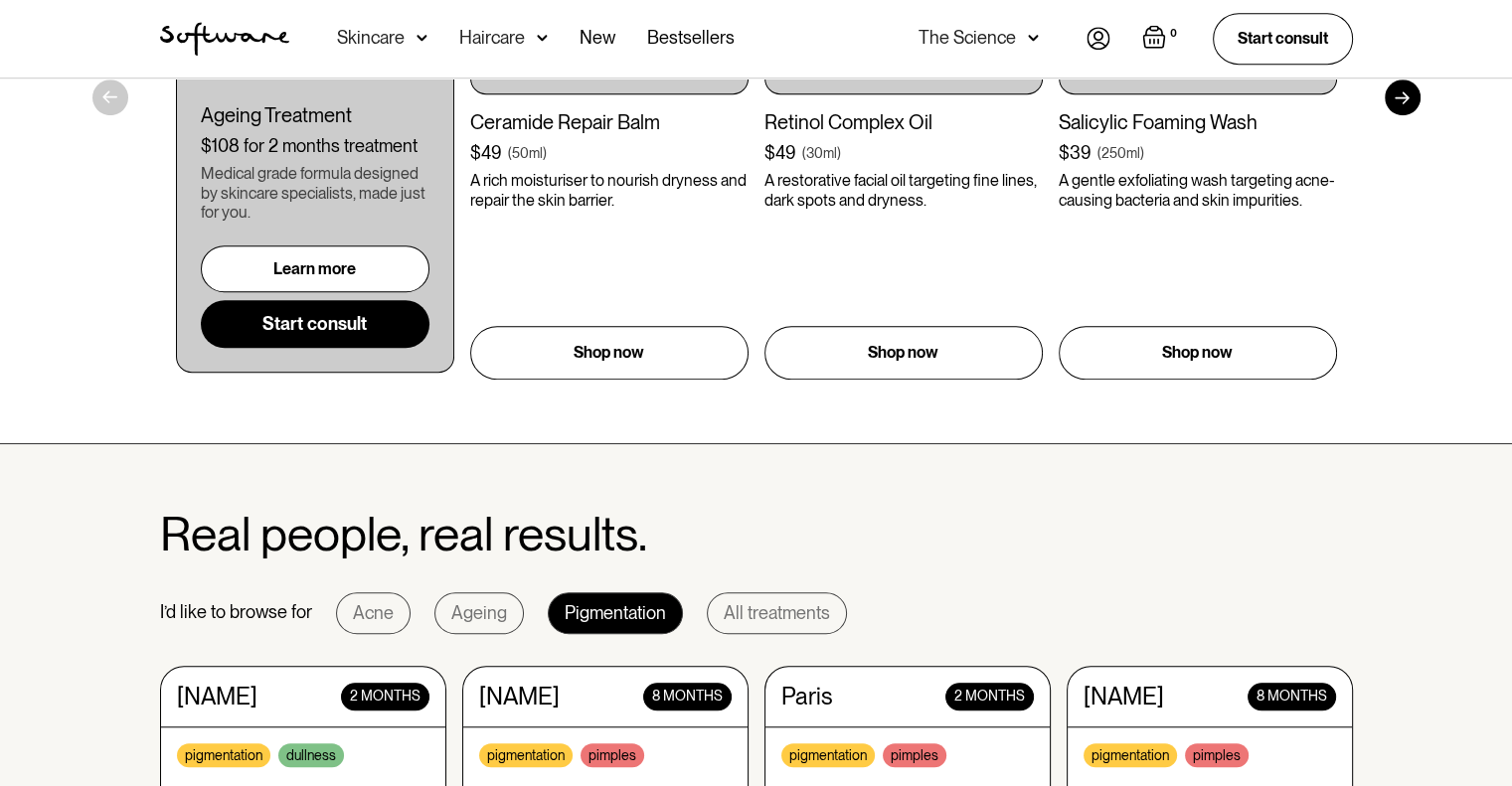scroll, scrollTop: 1159, scrollLeft: 0, axis: vertical 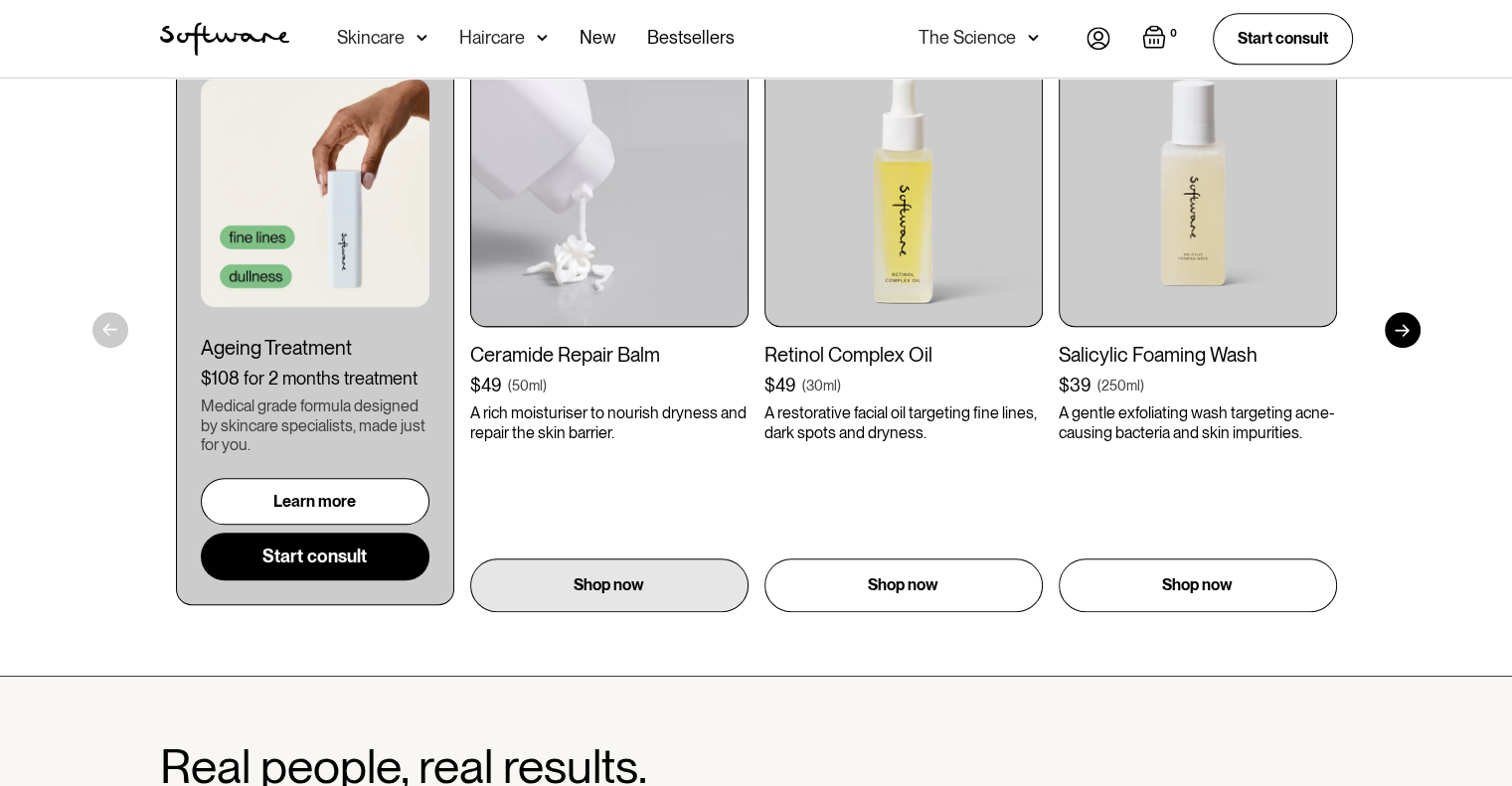 click on "Ceramide Repair Balm $49  ( 50ml ) A rich moisturiser to nourish dryness and repair the skin barrier.
Includes: Shop now" at bounding box center (609, 330) 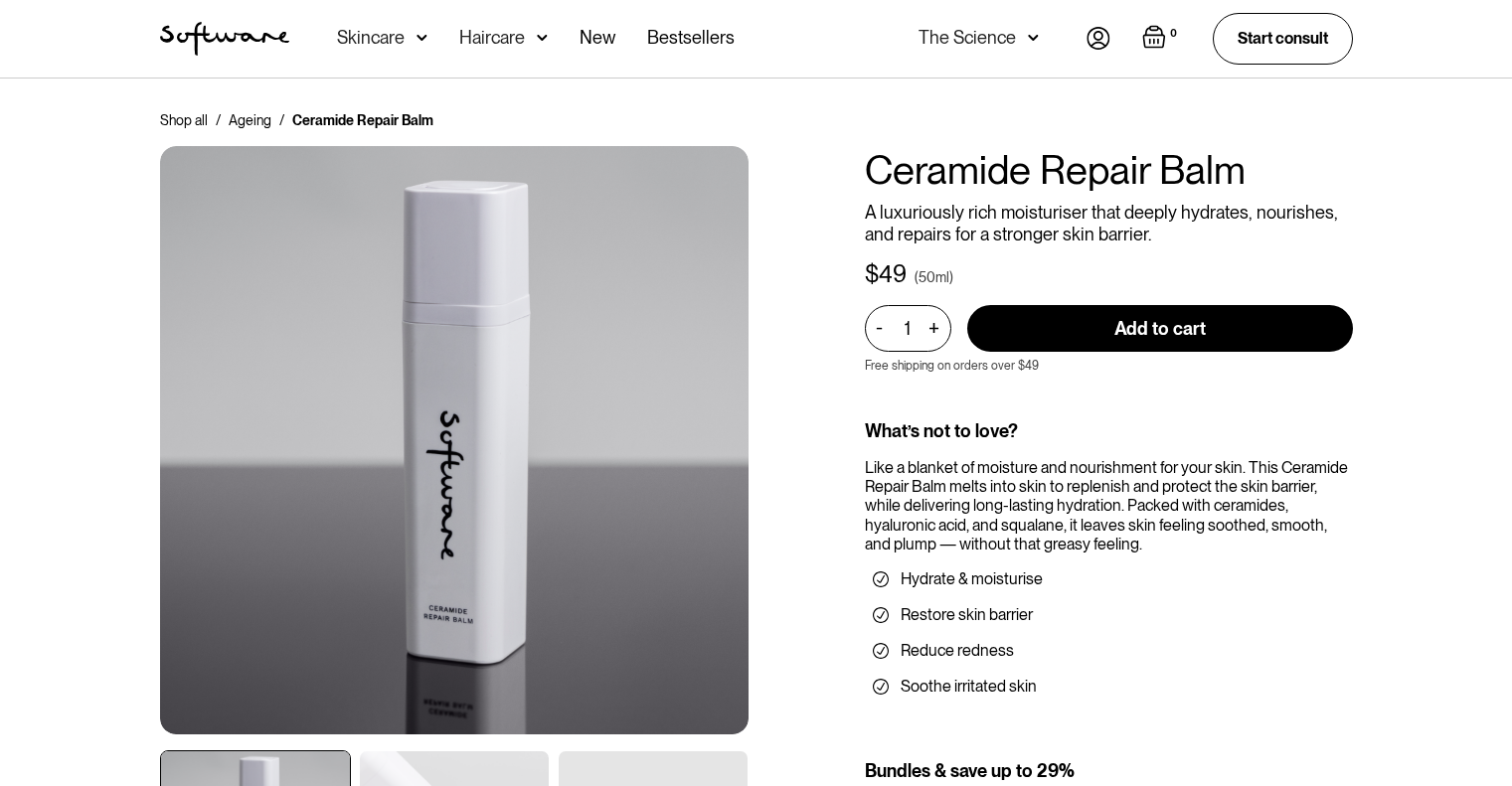 scroll, scrollTop: 463, scrollLeft: 0, axis: vertical 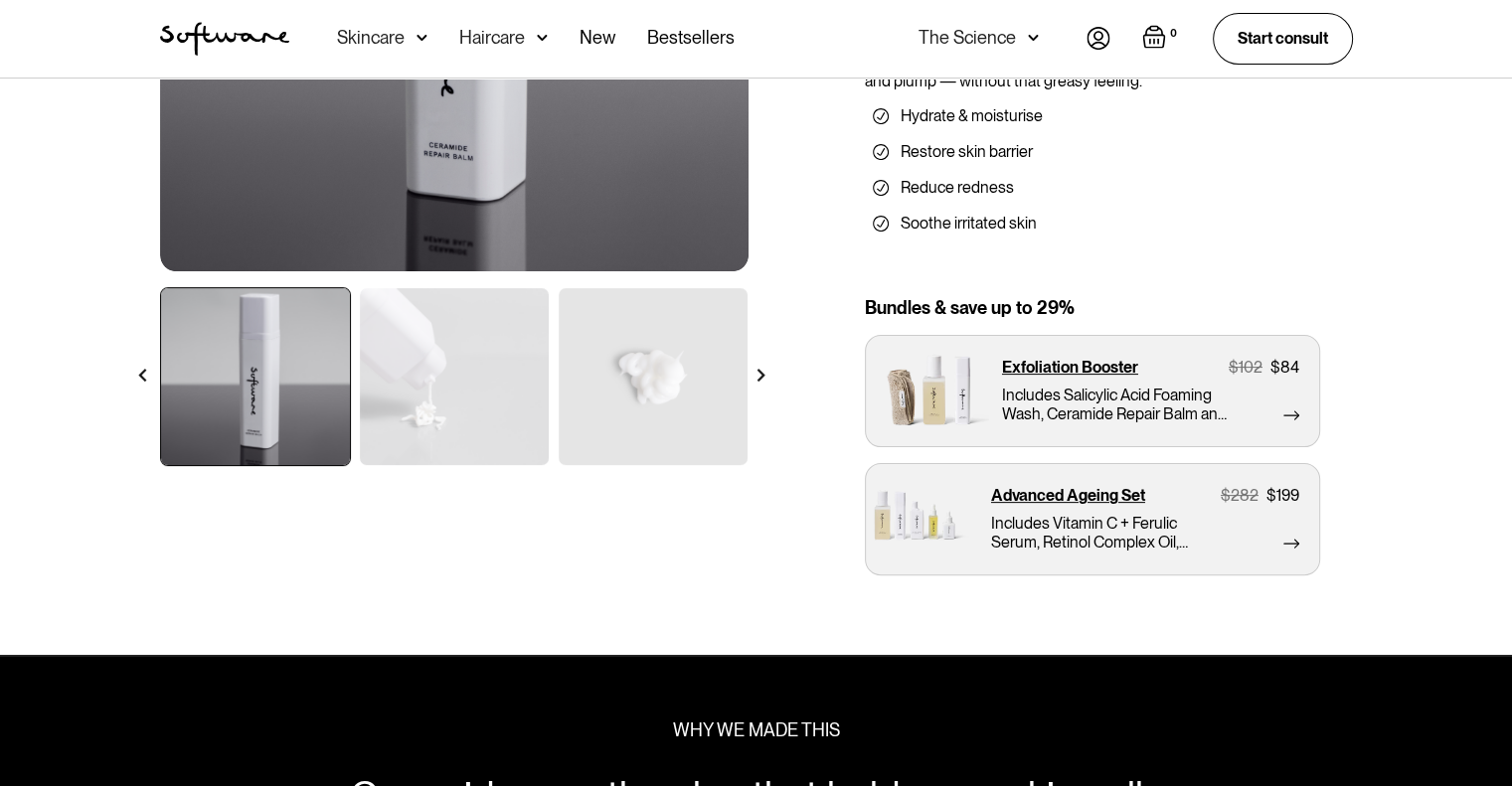 click at bounding box center (760, 375) 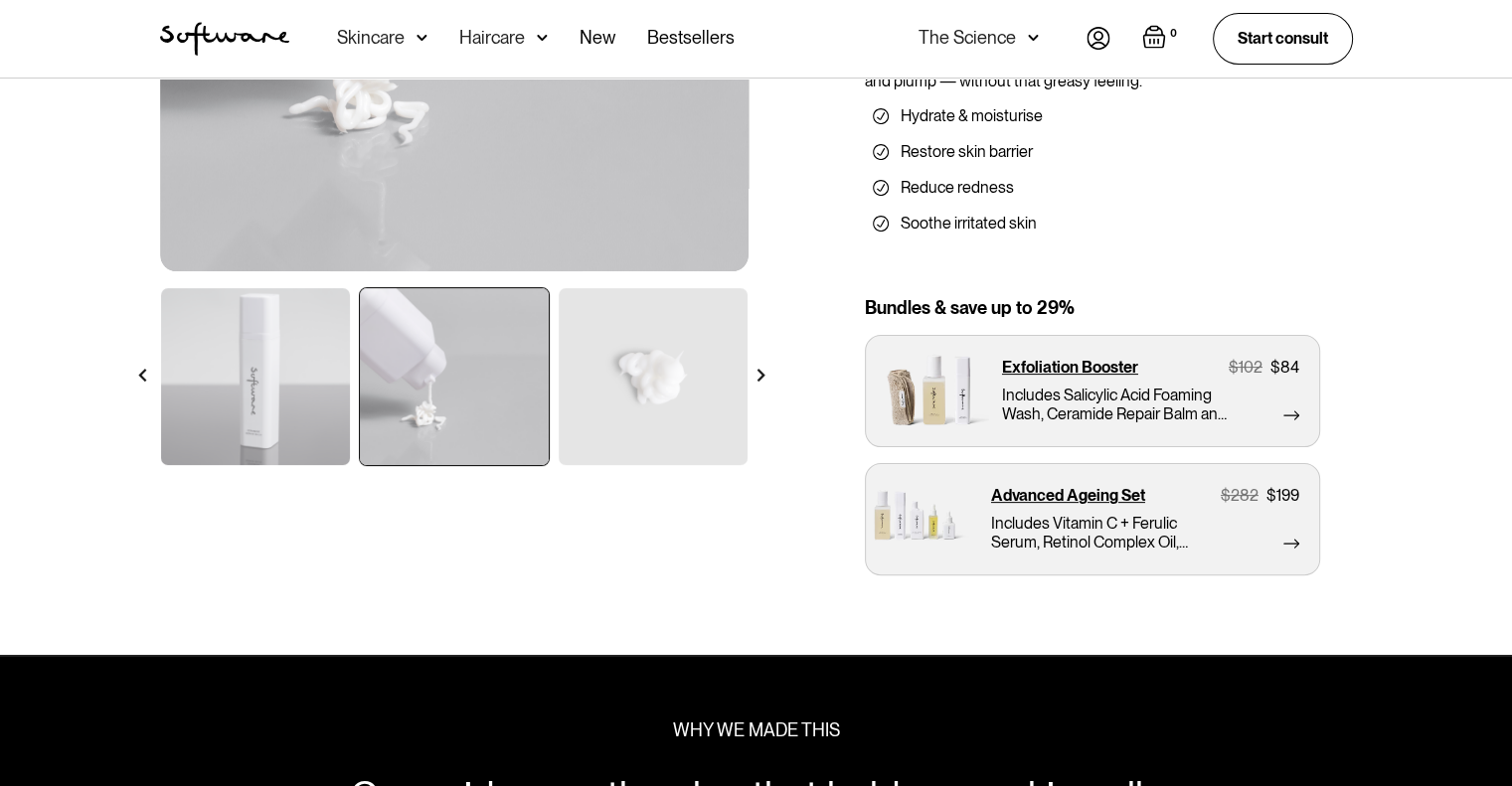 scroll, scrollTop: 0, scrollLeft: 0, axis: both 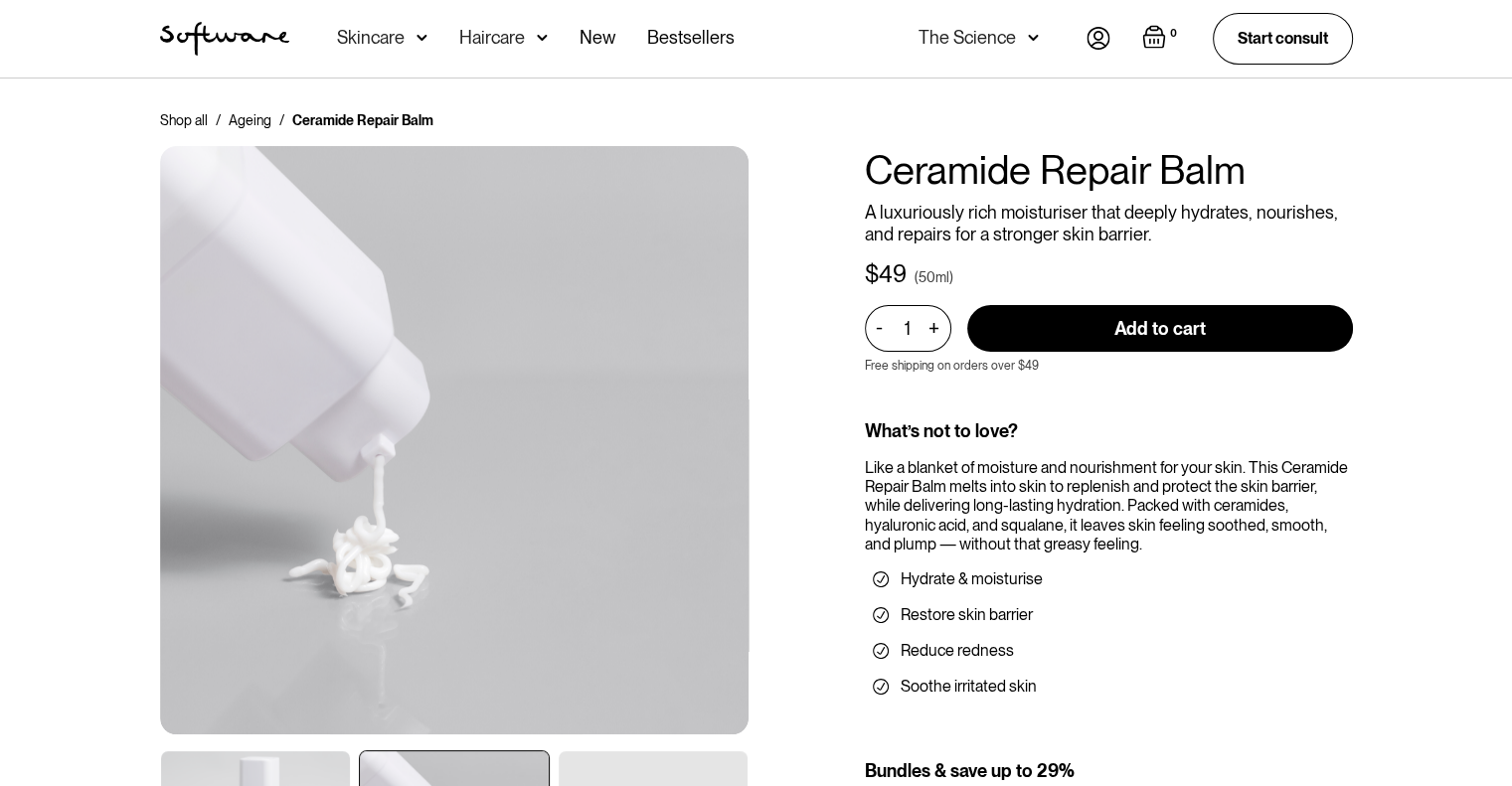 click on "Add to cart" at bounding box center [1160, 328] 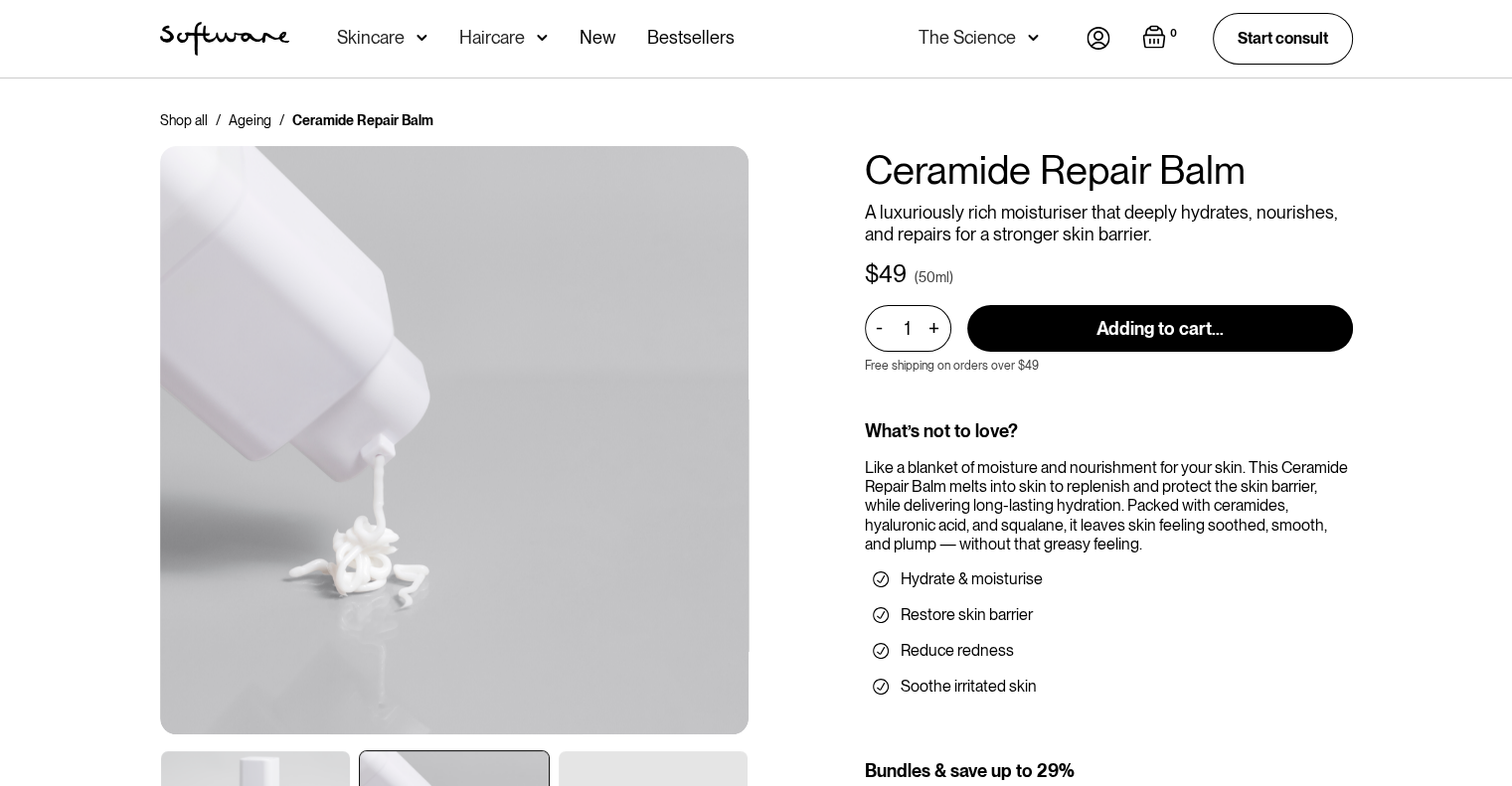 type on "Add to cart" 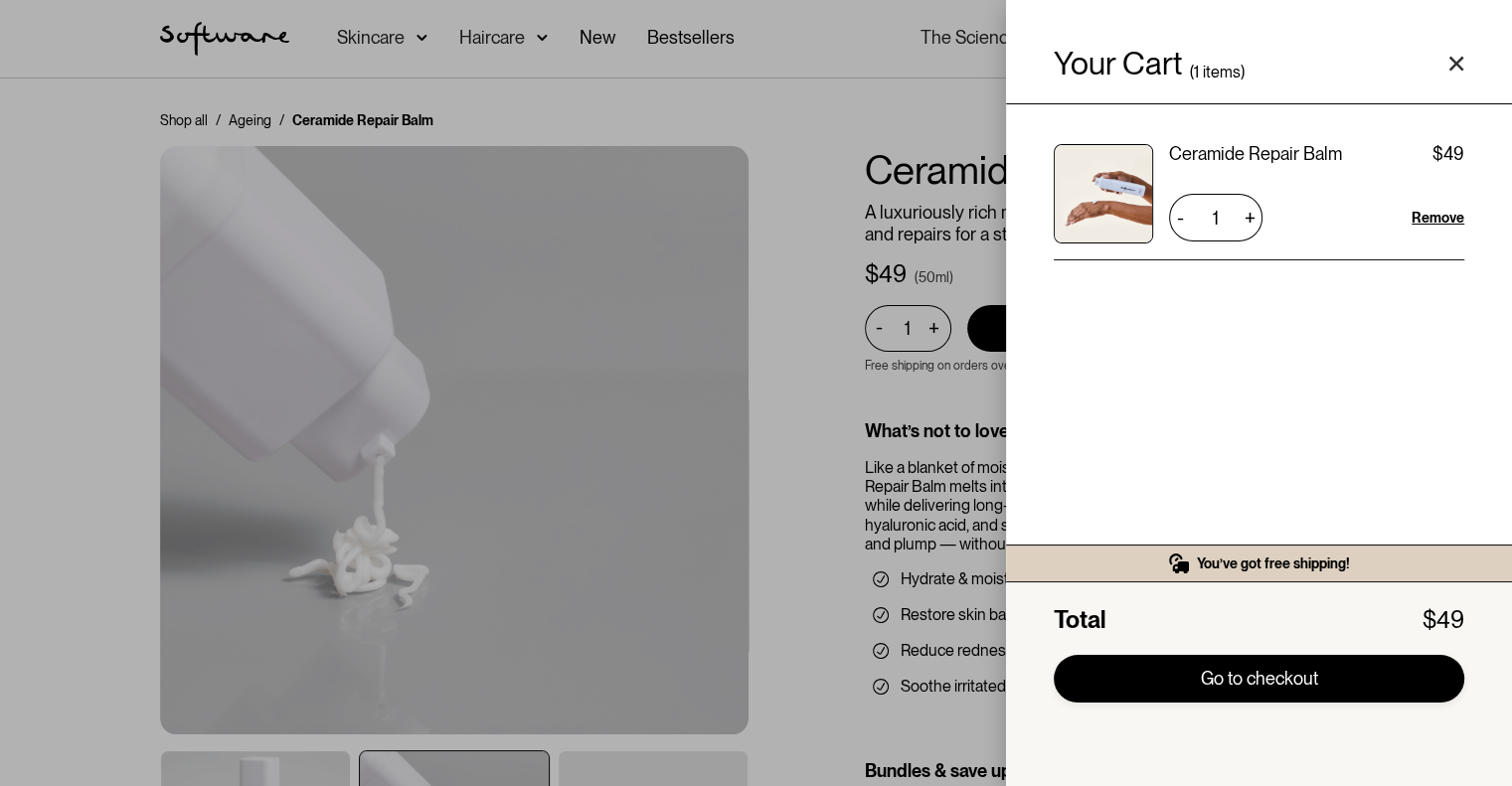 click on "Go to checkout" at bounding box center [1259, 679] 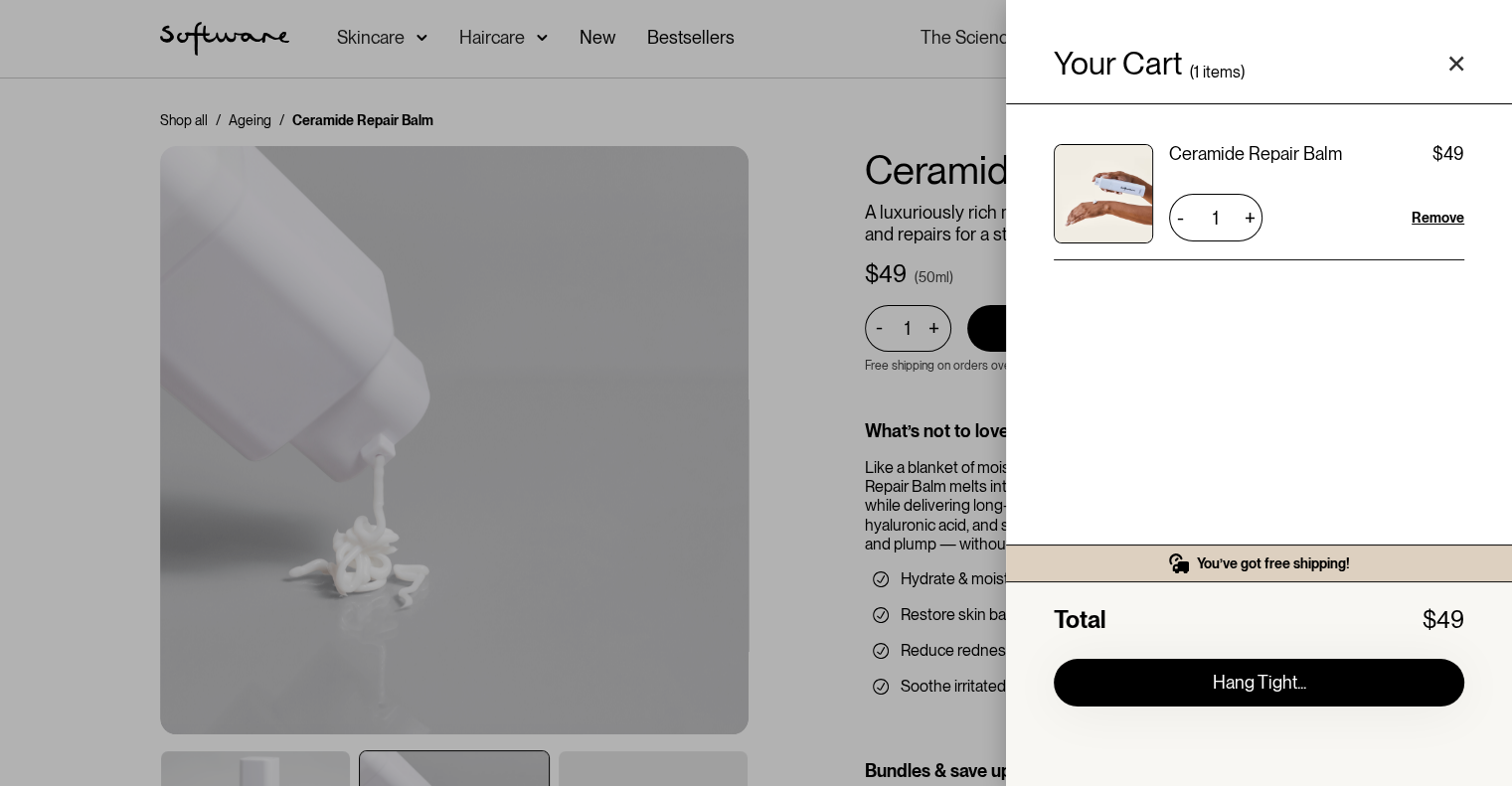 click on "Your Cart (  1 items) Ceramide Repair Balm $49  $49 1 + - Remove You’ve got free shipping! You might also be interested in... Total $49  Pay with browser. Hang Tight... Your cart is empty Let’s create your routine Free shipping on all orders above $49! Shop our favourites Product is not available in this quantity." at bounding box center [756, 393] 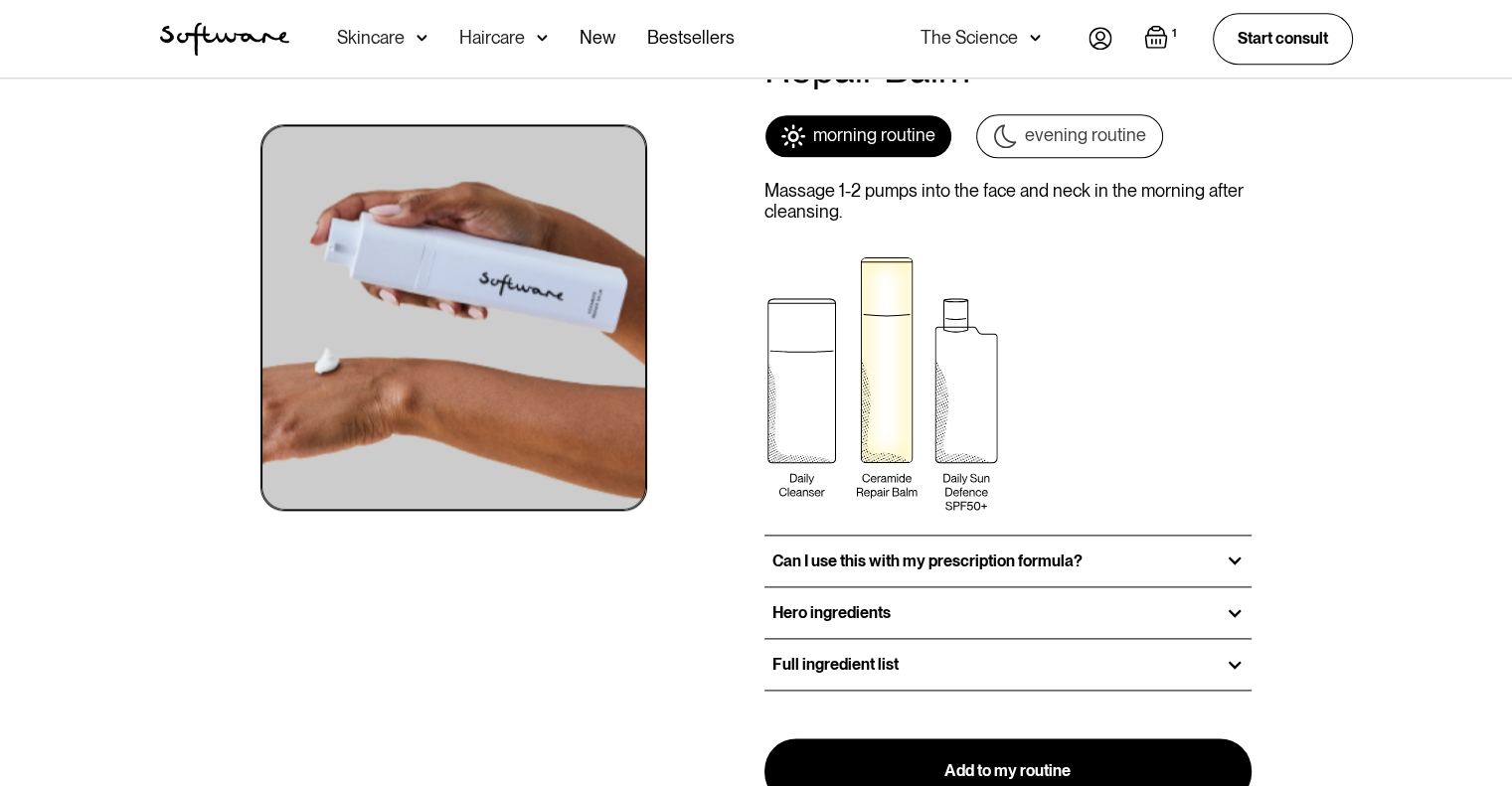 scroll, scrollTop: 2550, scrollLeft: 0, axis: vertical 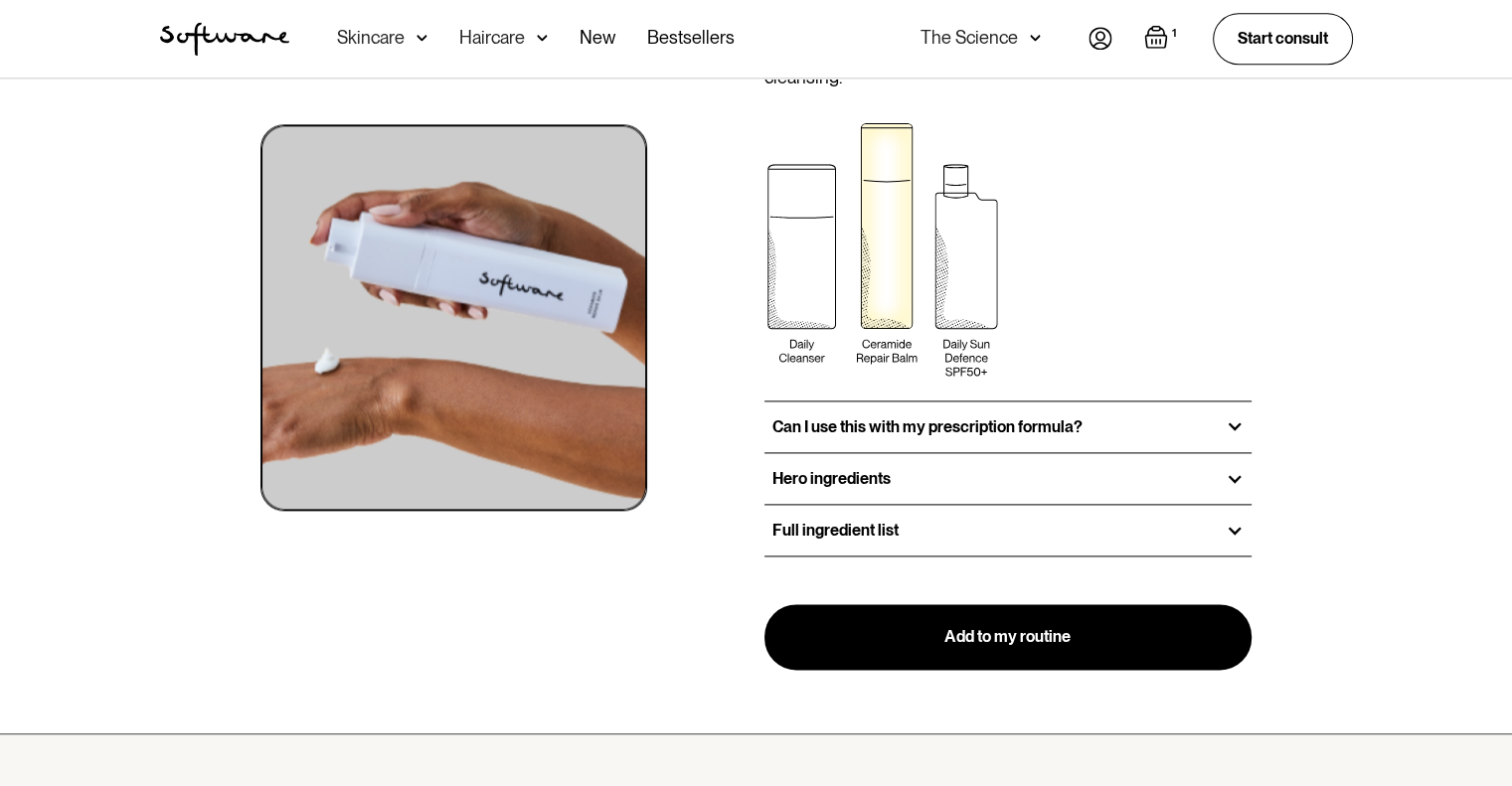 click at bounding box center (881, 249) 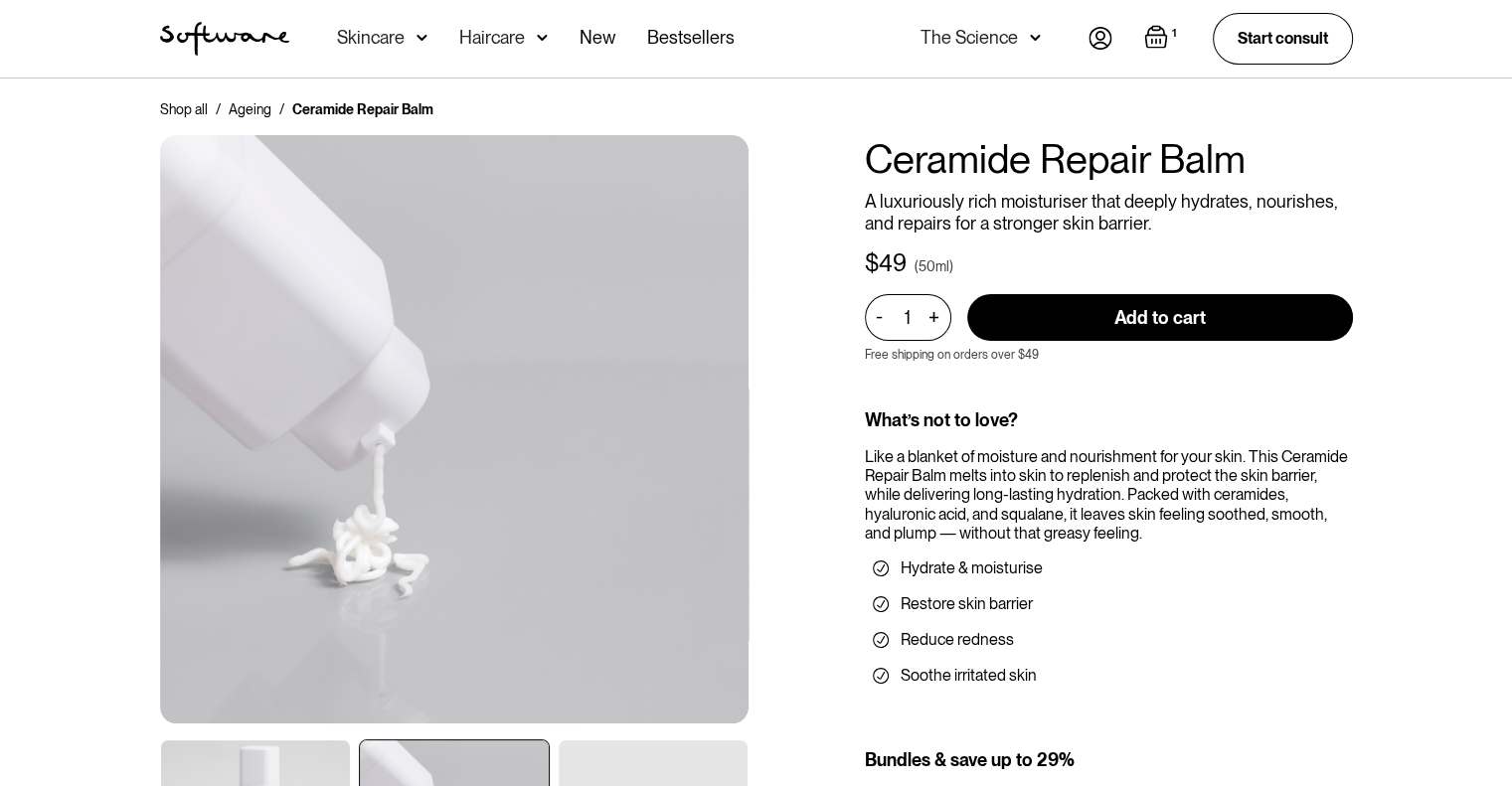 scroll, scrollTop: 0, scrollLeft: 0, axis: both 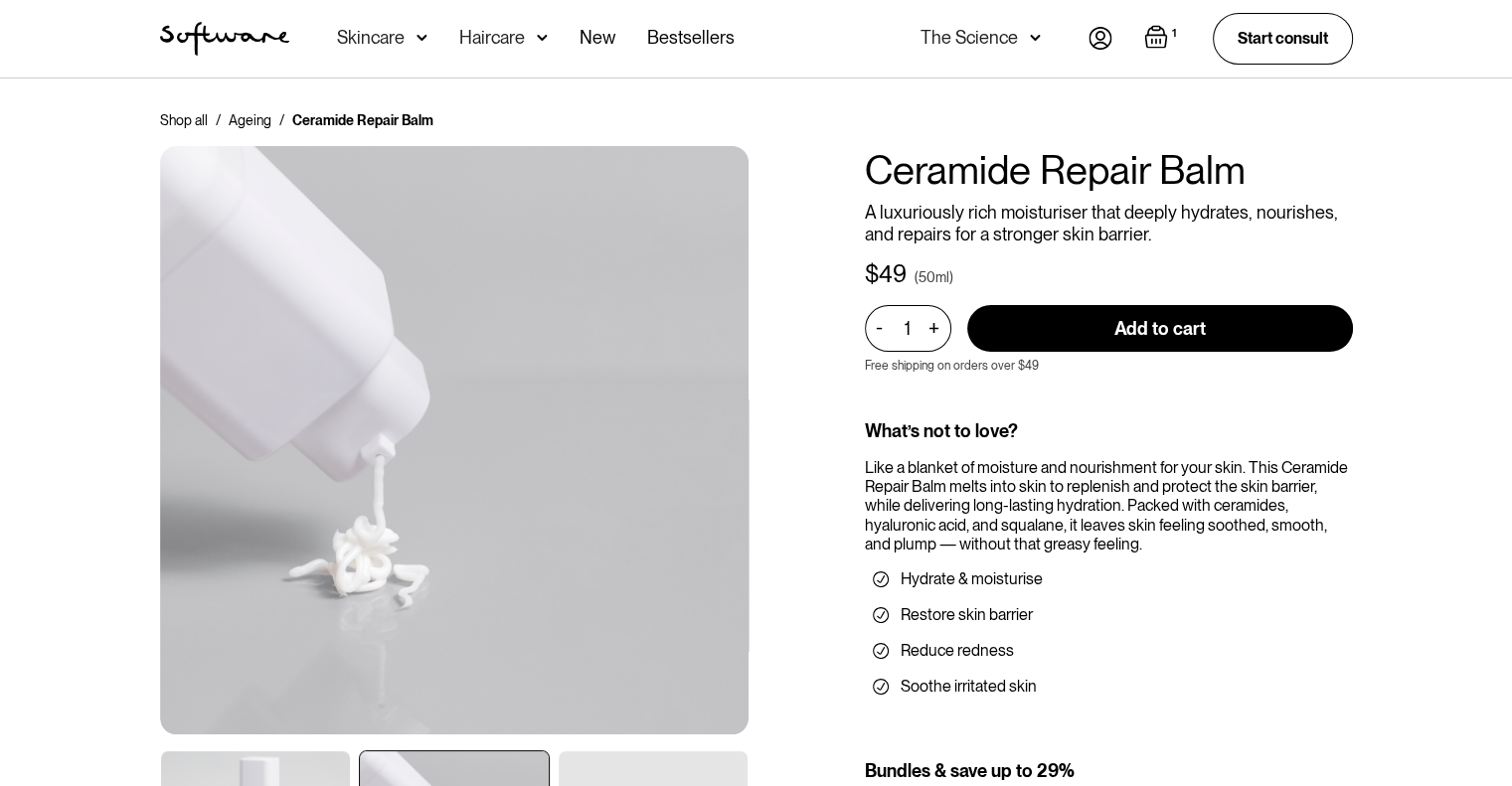 click at bounding box center [1156, 37] 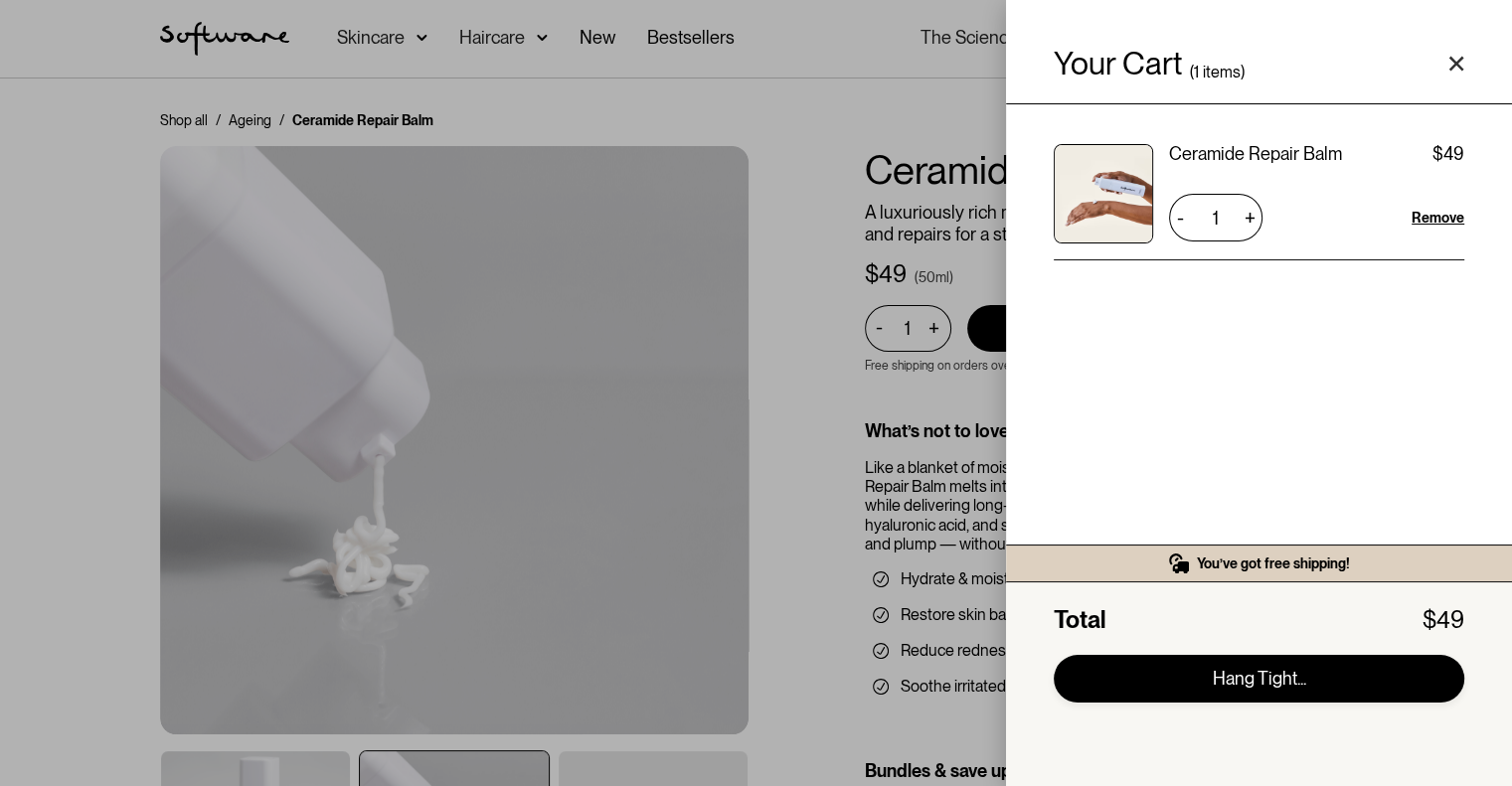 click on "Hang Tight..." at bounding box center (1259, 679) 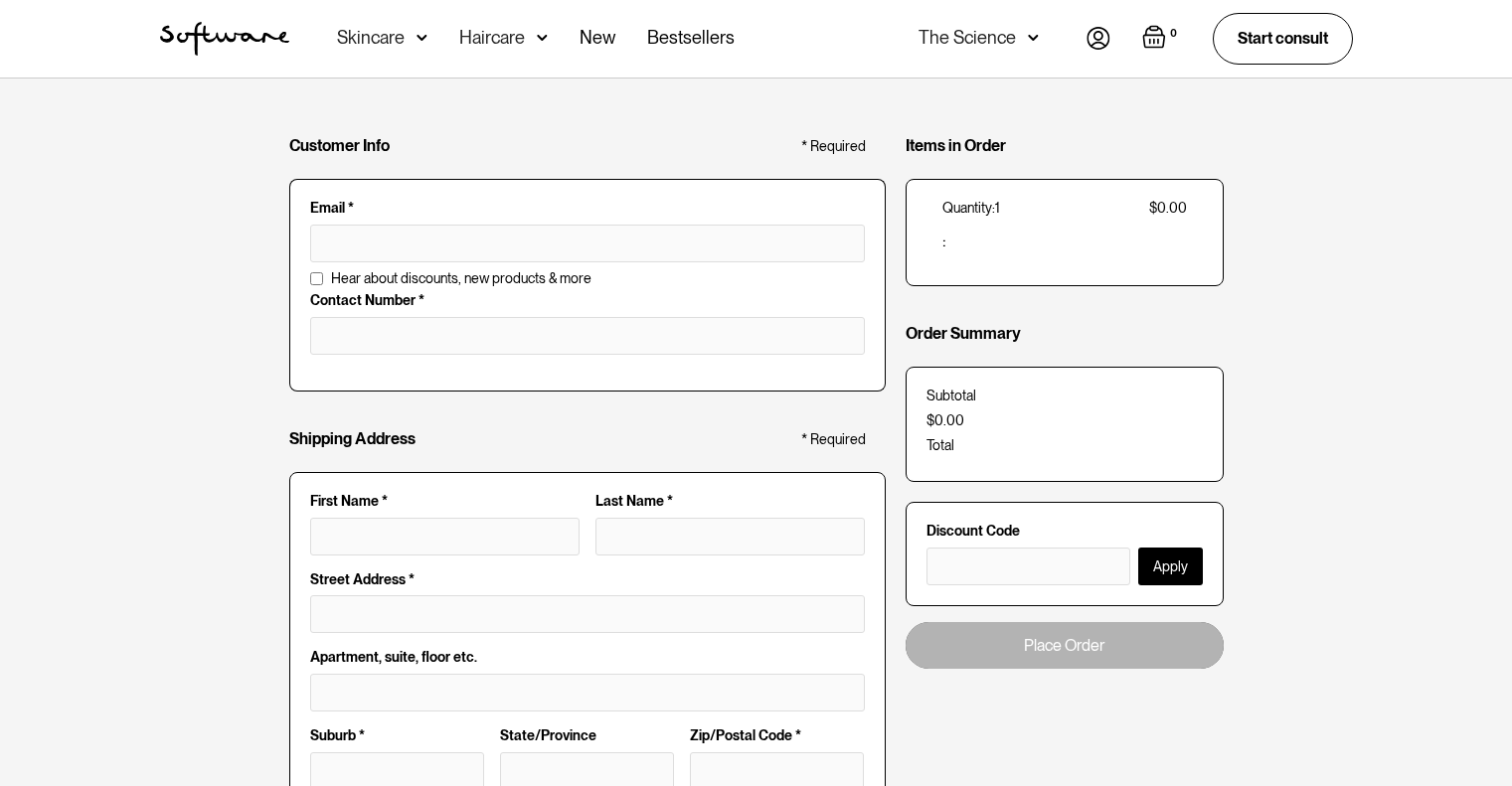 scroll, scrollTop: 0, scrollLeft: 0, axis: both 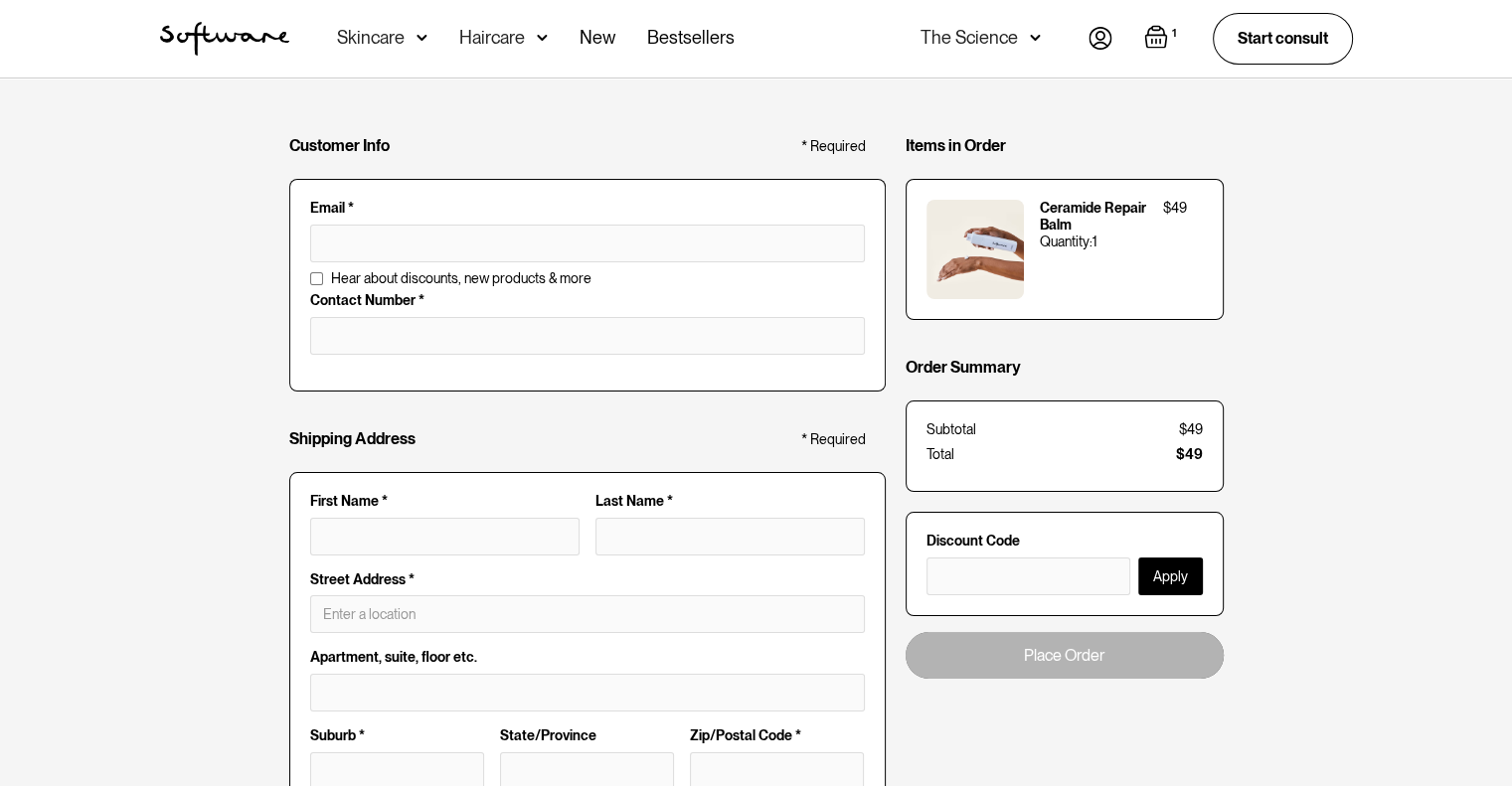 click on "Hear about discounts, new products & more Contact Number *" at bounding box center [588, 331] 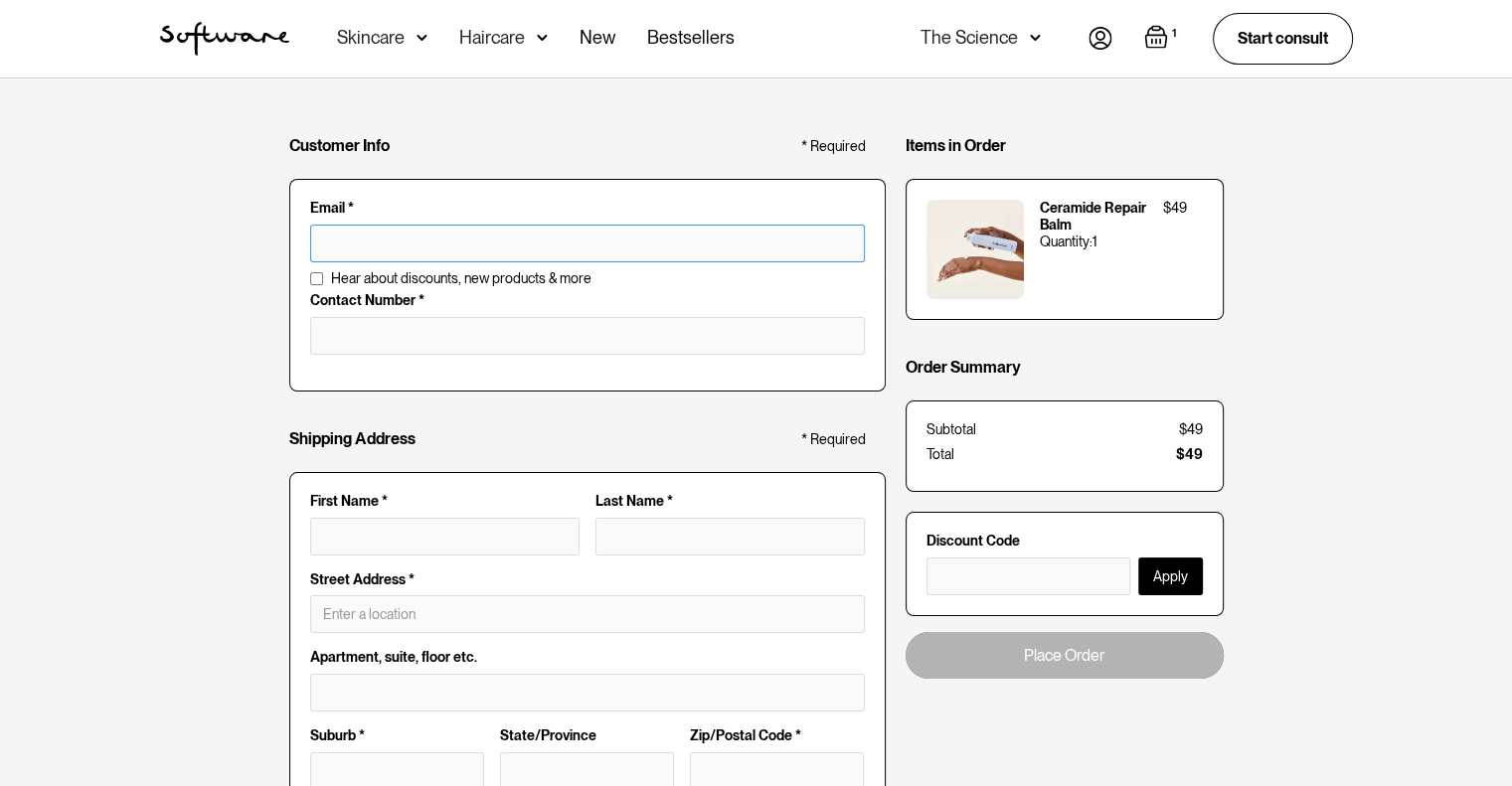 click at bounding box center (588, 243) 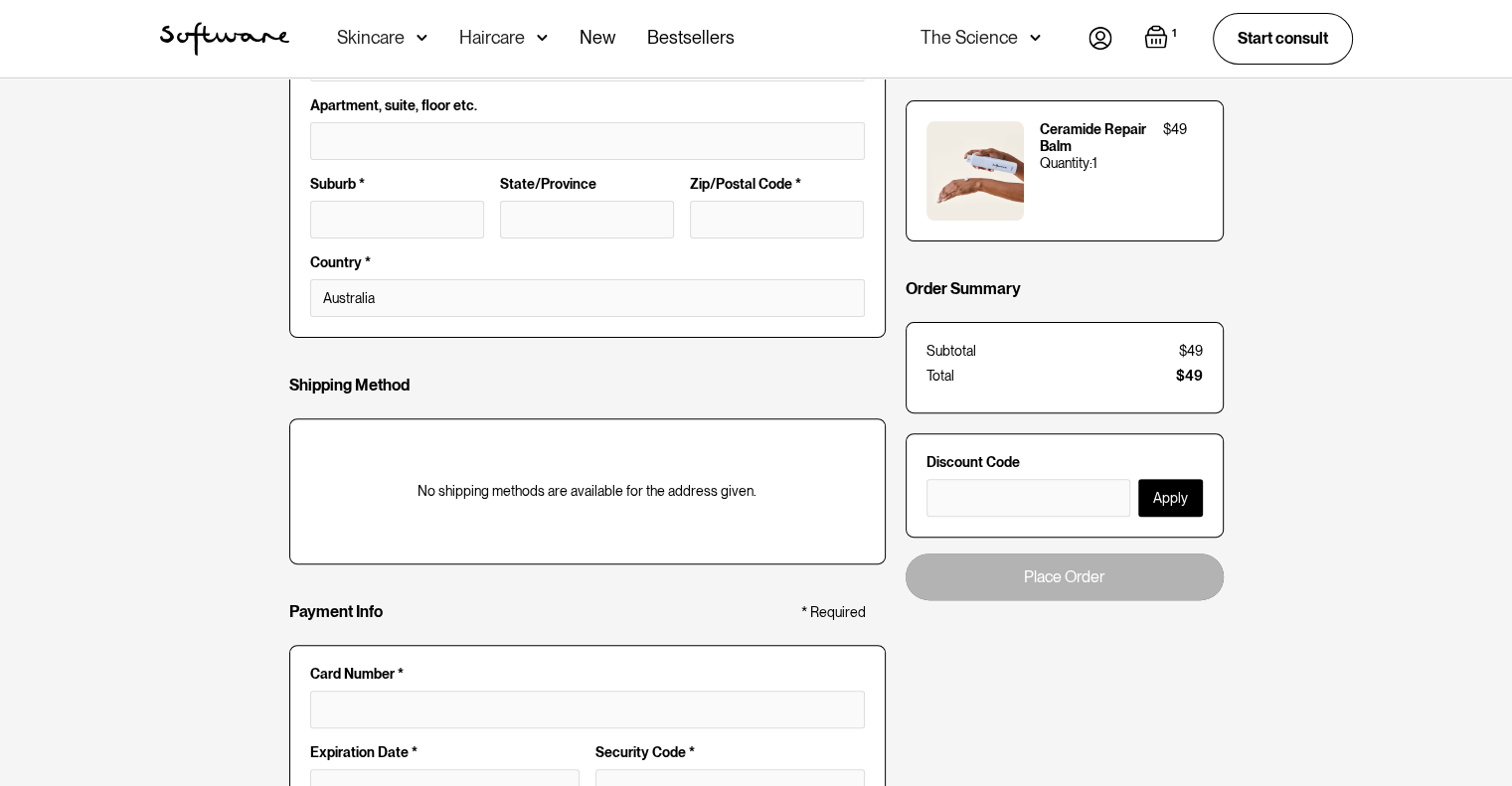 scroll, scrollTop: 0, scrollLeft: 0, axis: both 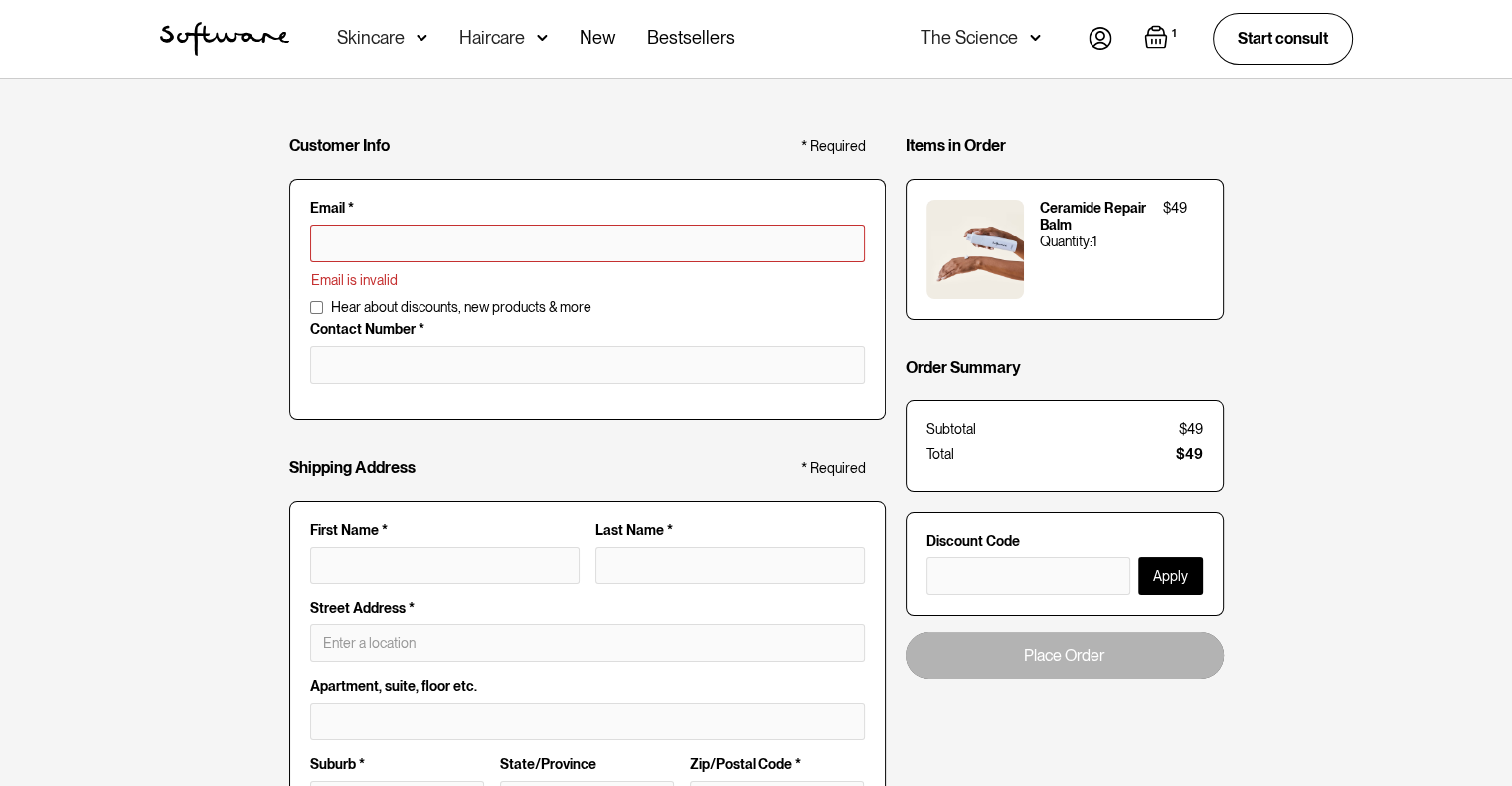 click on "Customer Info * Required Email * Email is invalid Additional Information Hear about discounts, new products & more Contact Number * Shipping Address * Required First Name * Last Name * Full Name * Street Address * Apartment, suite, floor etc. Suburb * State/Province Zip/Postal Code * Country * Australia Shipping Method No shipping methods are available for the address given. Payment Info * Required Card Number * Expiration Date * Security Code * Billing address same as shipping Billing Address * Required Full Name * Street Address * City * State/Province Zip/Postal Code * Country * Afghanistan Aland Islands Albania Algeria American Samoa Andorra Angola Anguilla Antigua and Barbuda Argentina Armenia Aruba Australia Austria Azerbaijan Bahamas Bahrain Bangladesh Barbados Belarus Belgium Belize Benin Bermuda Bhutan Bolivia Bonaire, Saint Eustatius and Saba Bosnia and Herzegovina Botswana Brazil British Indian Ocean Territory British Virgin Islands Brunei Bulgaria Burkina Faso Burundi Cabo Verde Cambodia Cameroon" at bounding box center (756, 779) 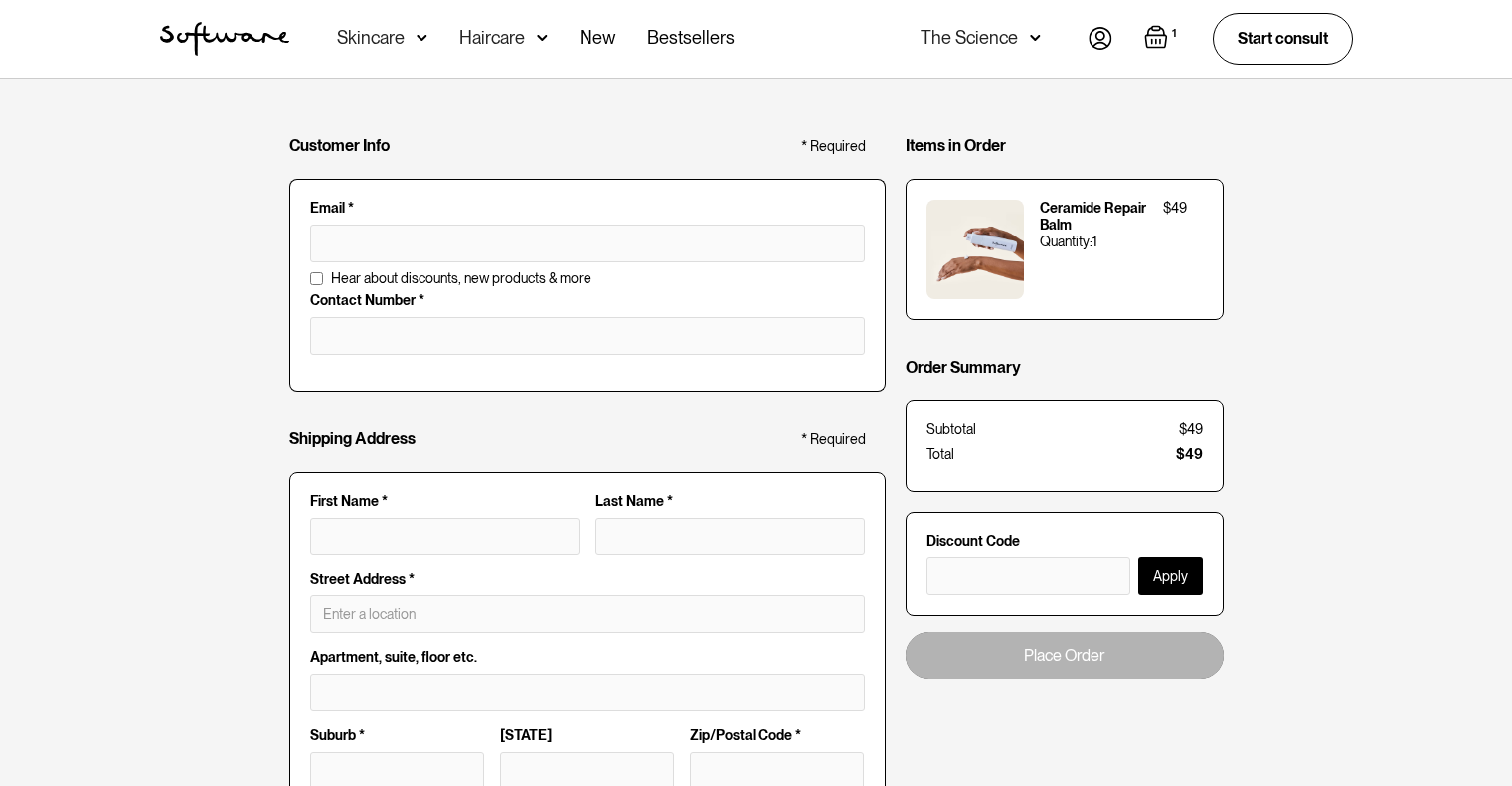 scroll, scrollTop: 0, scrollLeft: 0, axis: both 